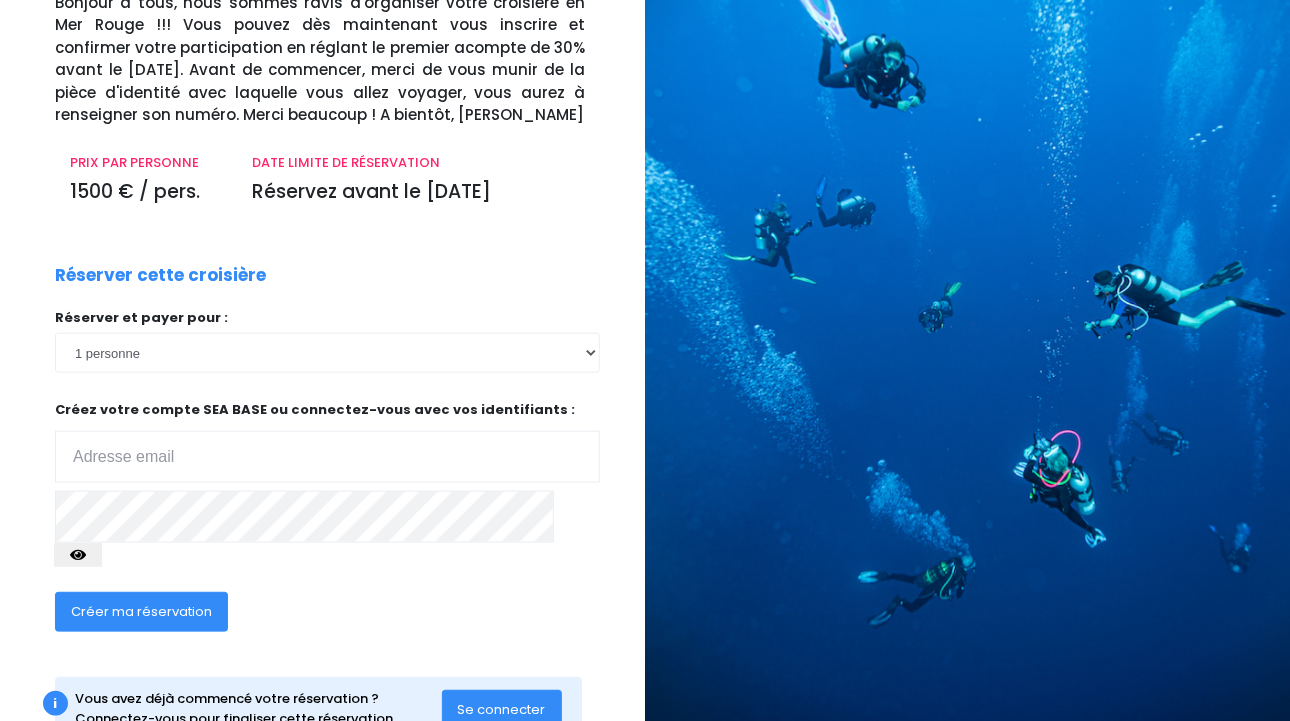 scroll, scrollTop: 205, scrollLeft: 0, axis: vertical 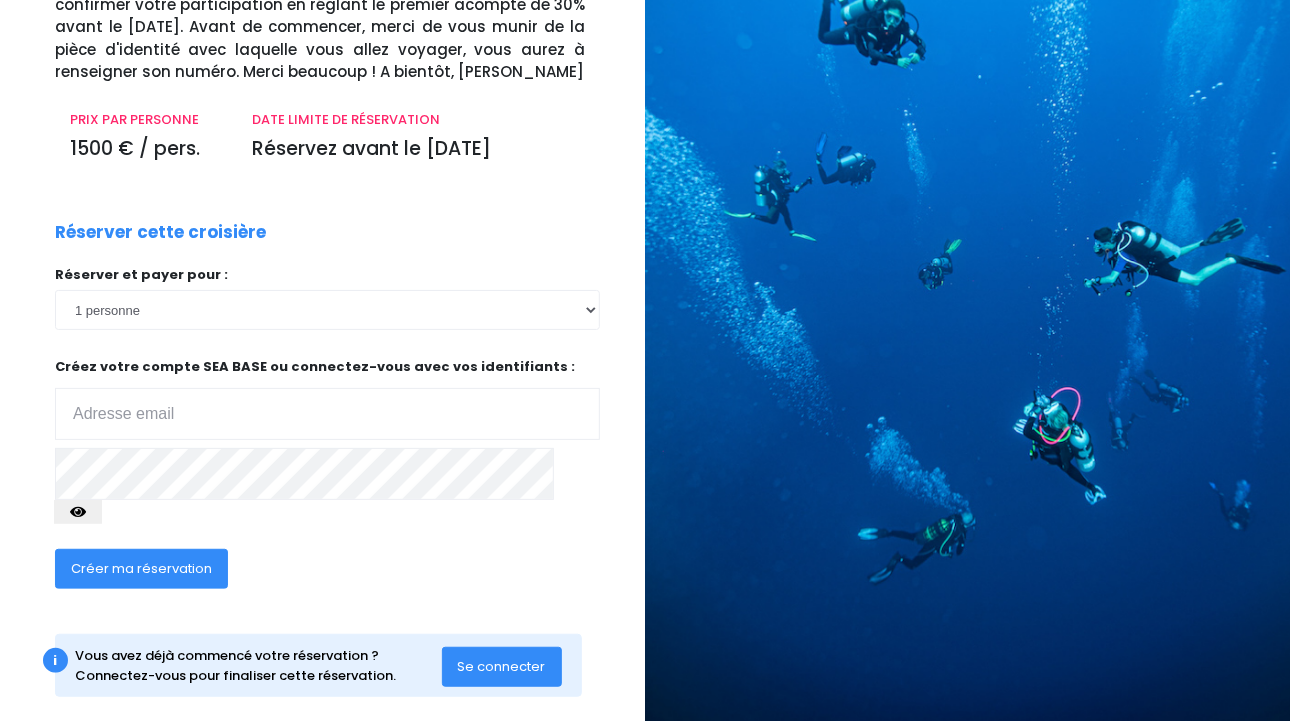 click at bounding box center [327, 414] 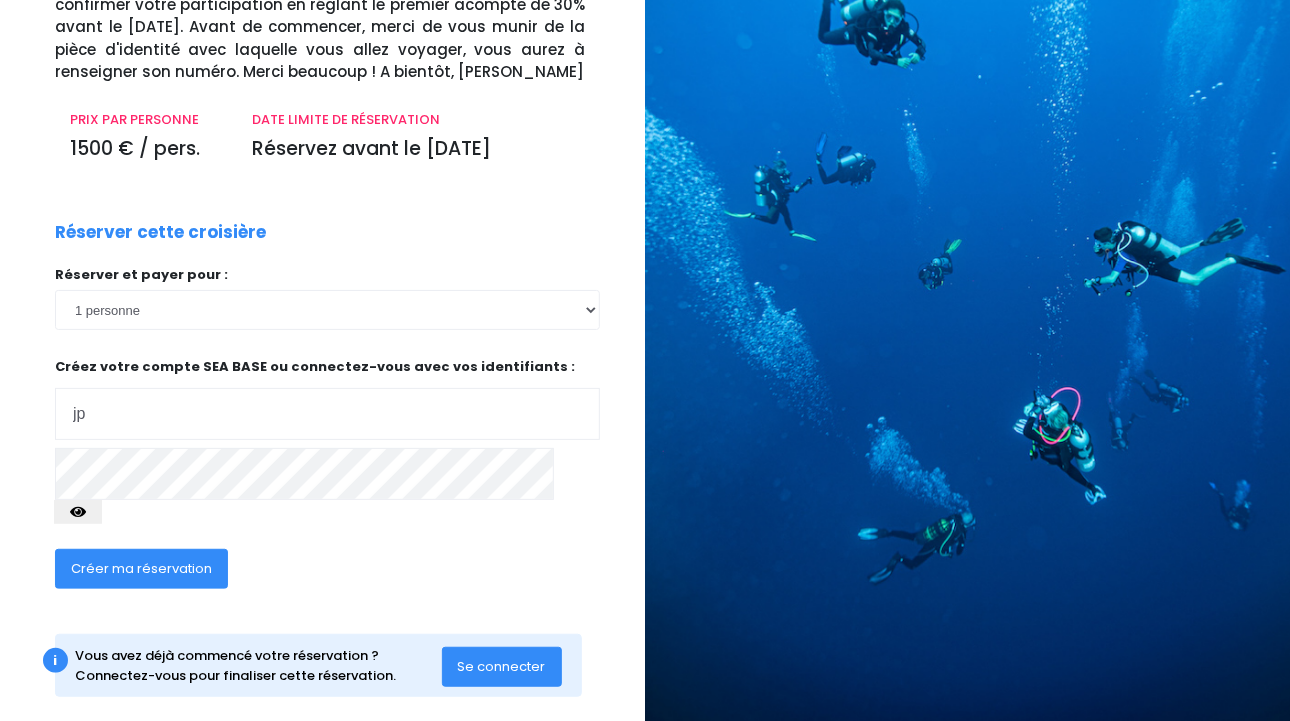 click at bounding box center (0, 0) 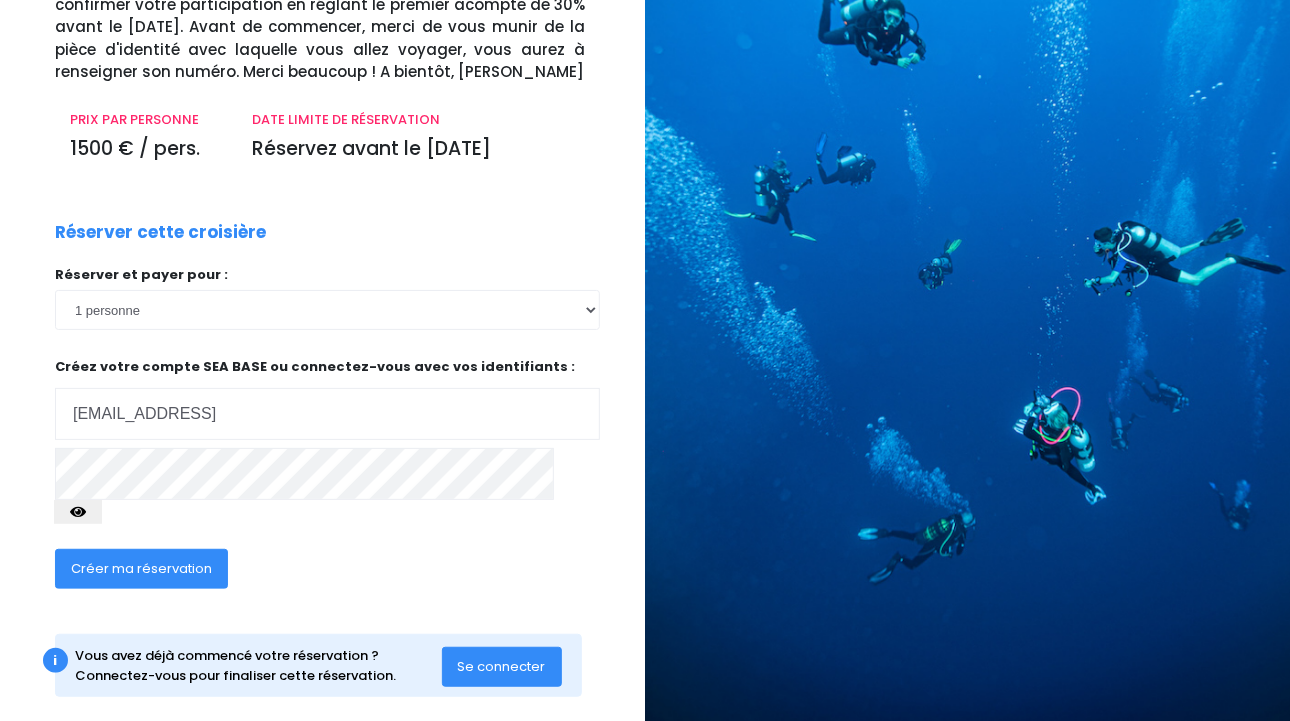 click at bounding box center [0, 0] 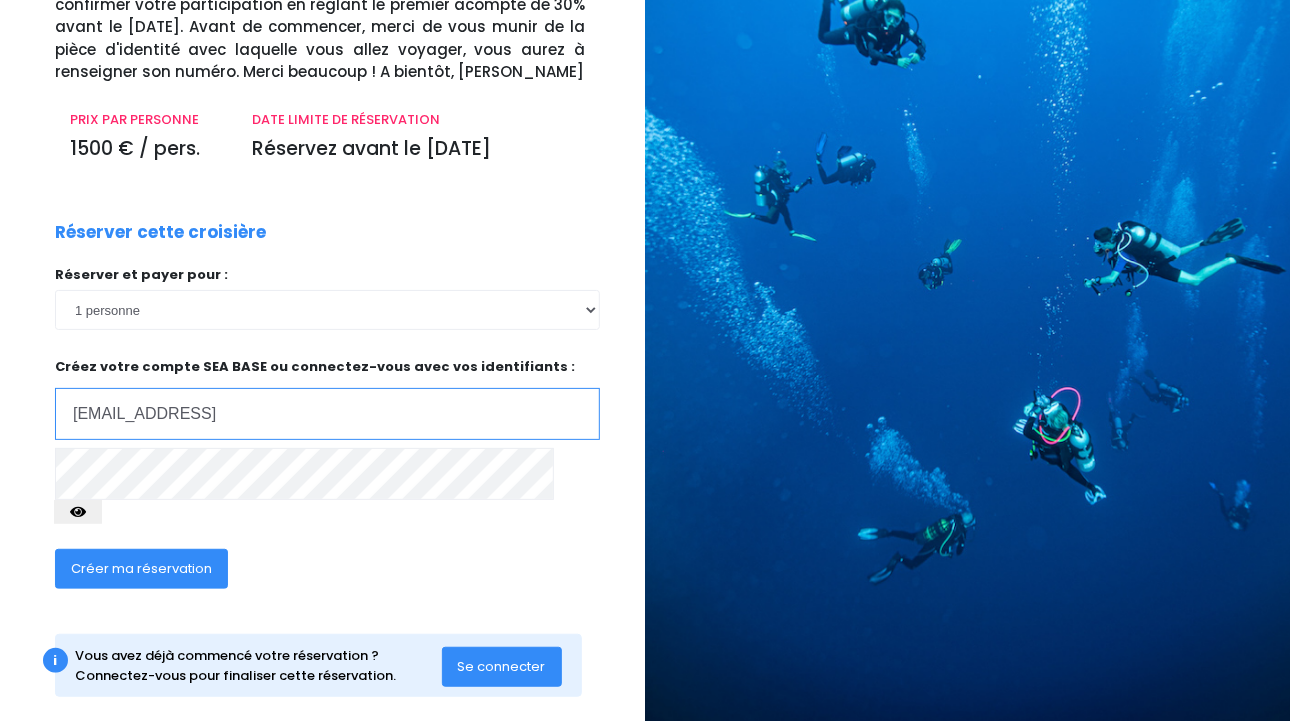 click on "jpcotton@laposte" at bounding box center (327, 414) 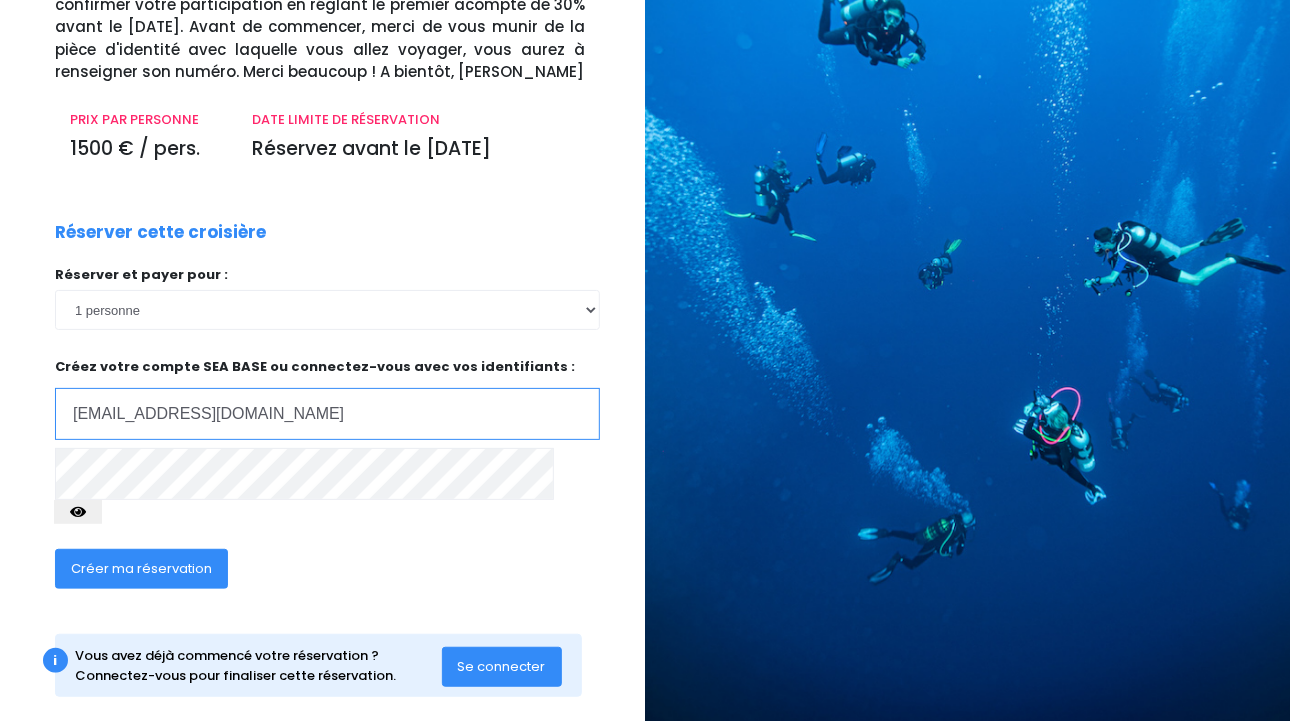 click on "jpcotton@laposte.net" at bounding box center (327, 414) 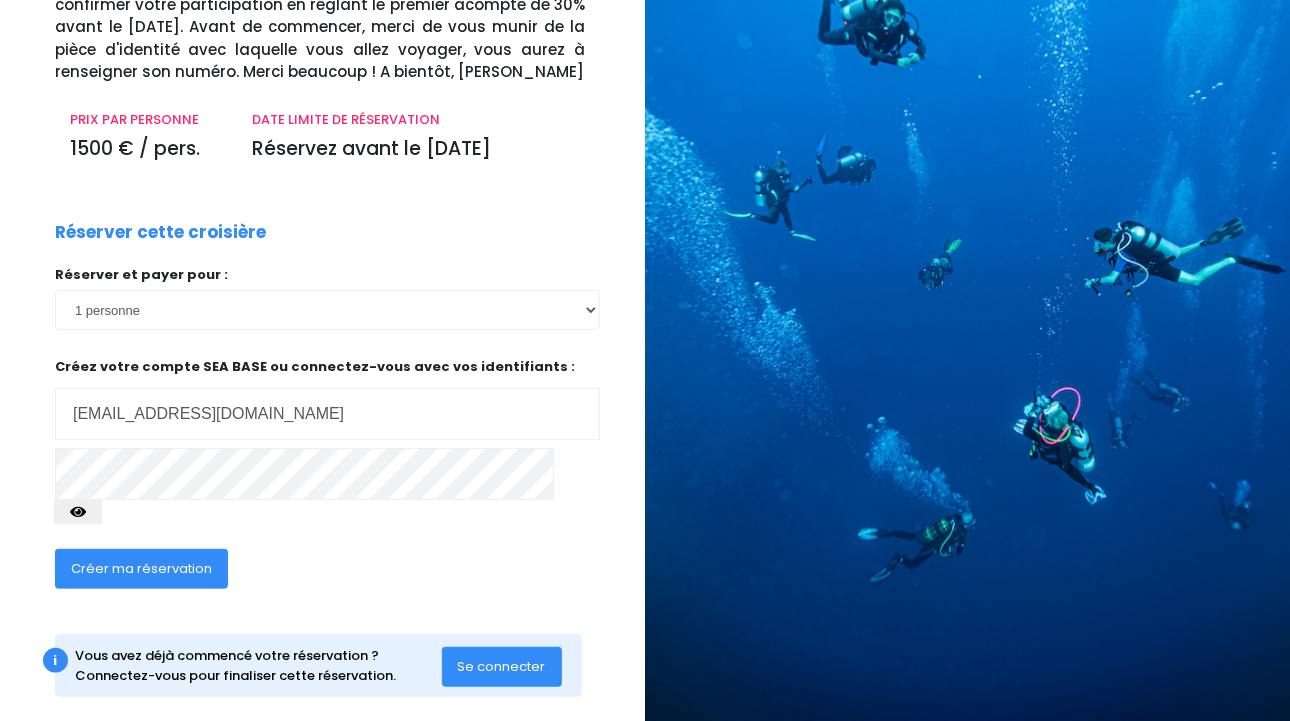 click at bounding box center [78, 512] 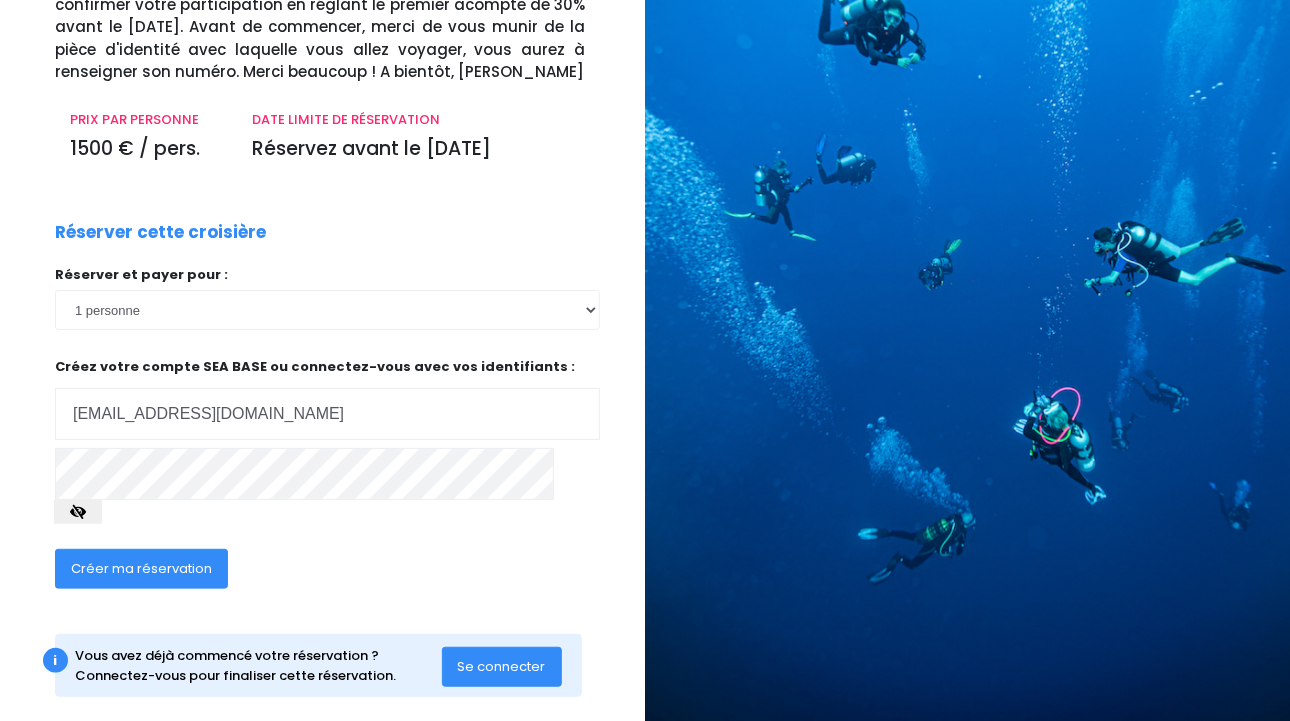 click on "Créer ma réservation" at bounding box center [141, 568] 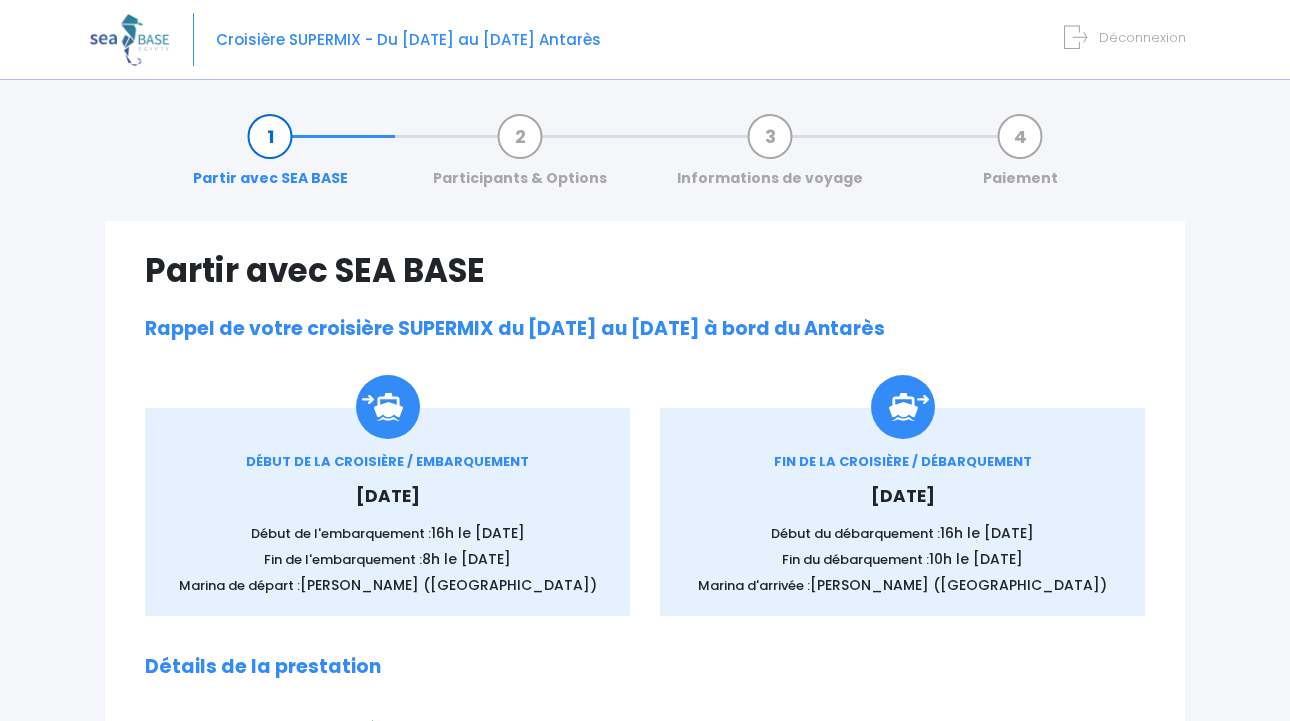 scroll, scrollTop: 0, scrollLeft: 0, axis: both 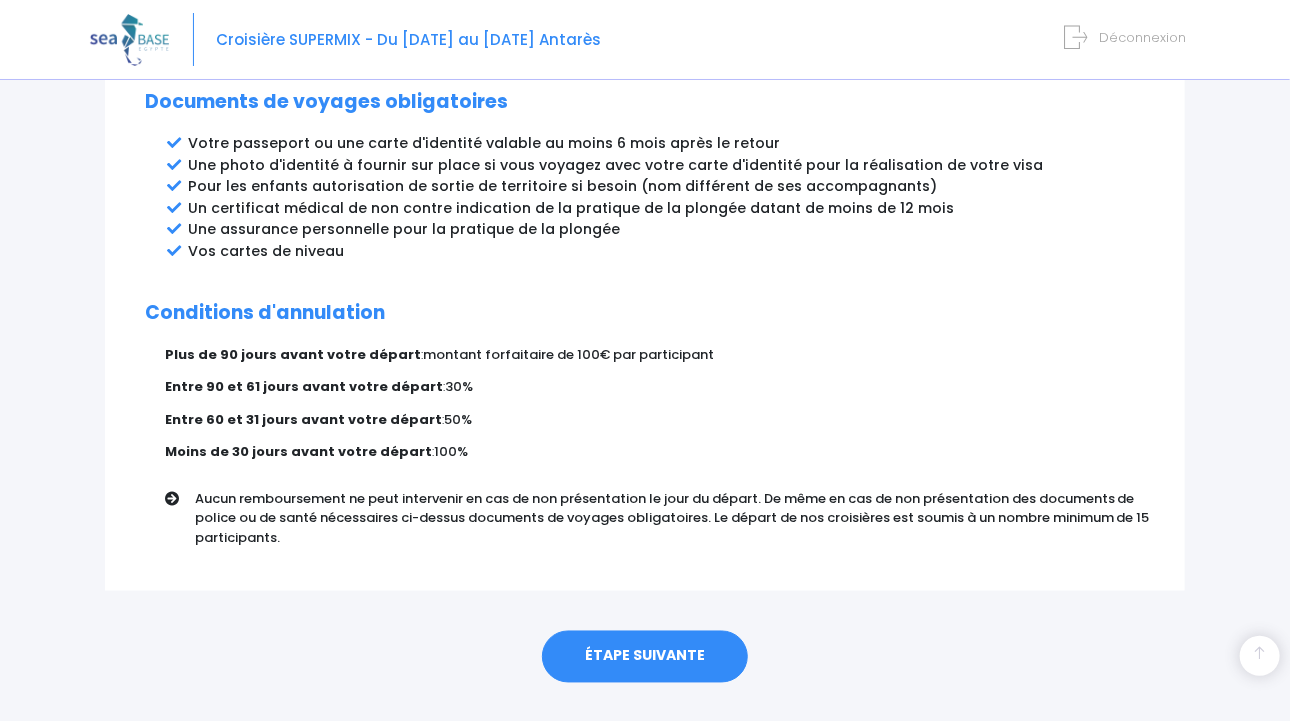 click on "ÉTAPE SUIVANTE" at bounding box center (645, 657) 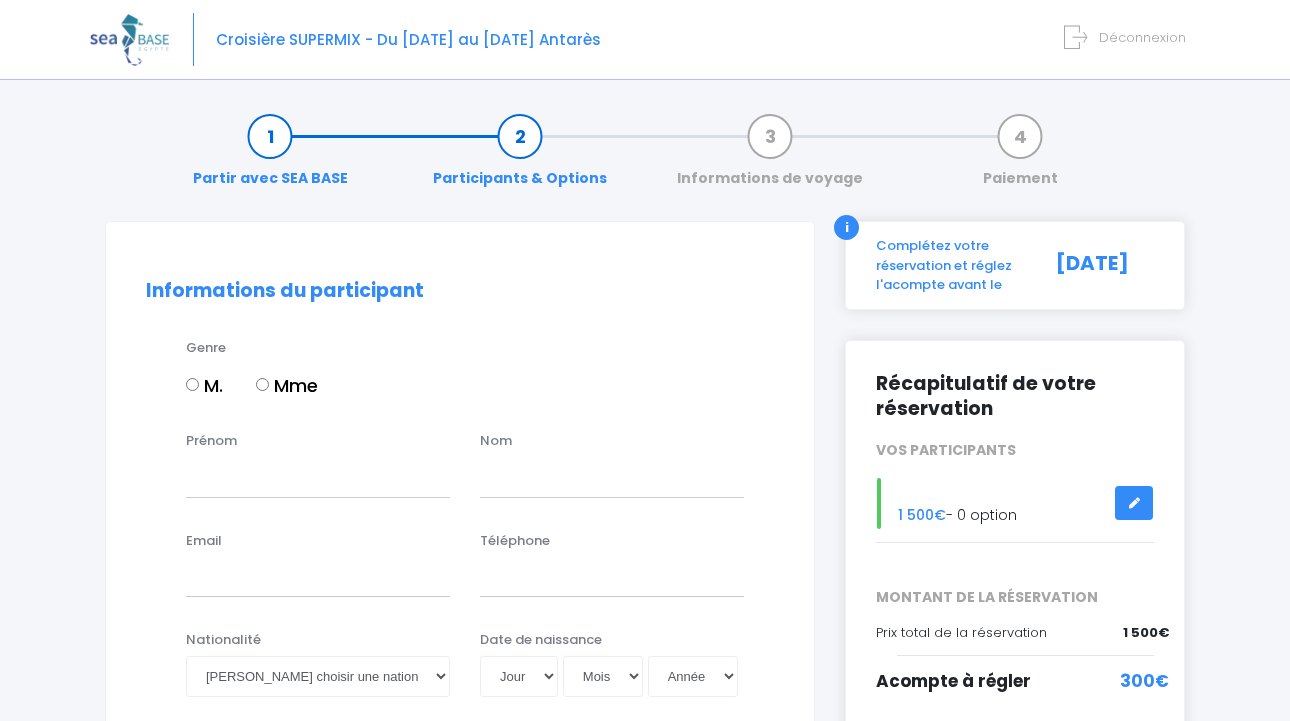 scroll, scrollTop: 0, scrollLeft: 0, axis: both 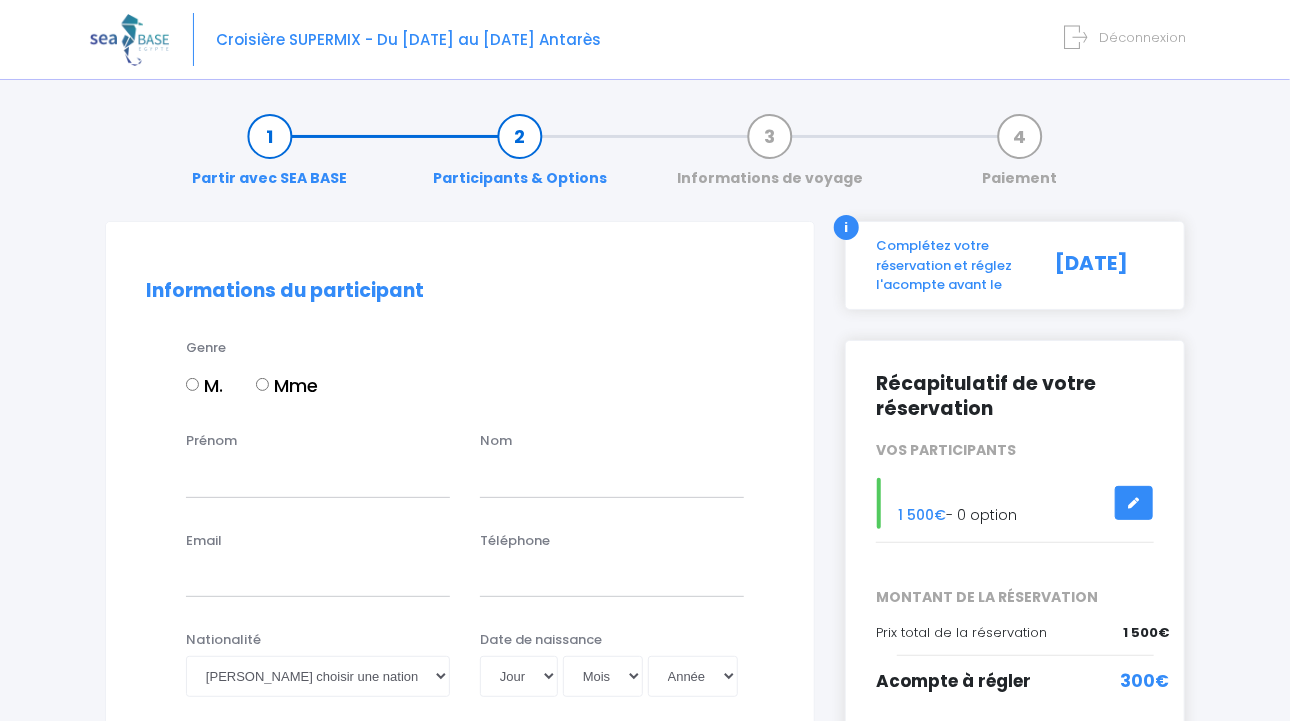 click on "M." at bounding box center (192, 384) 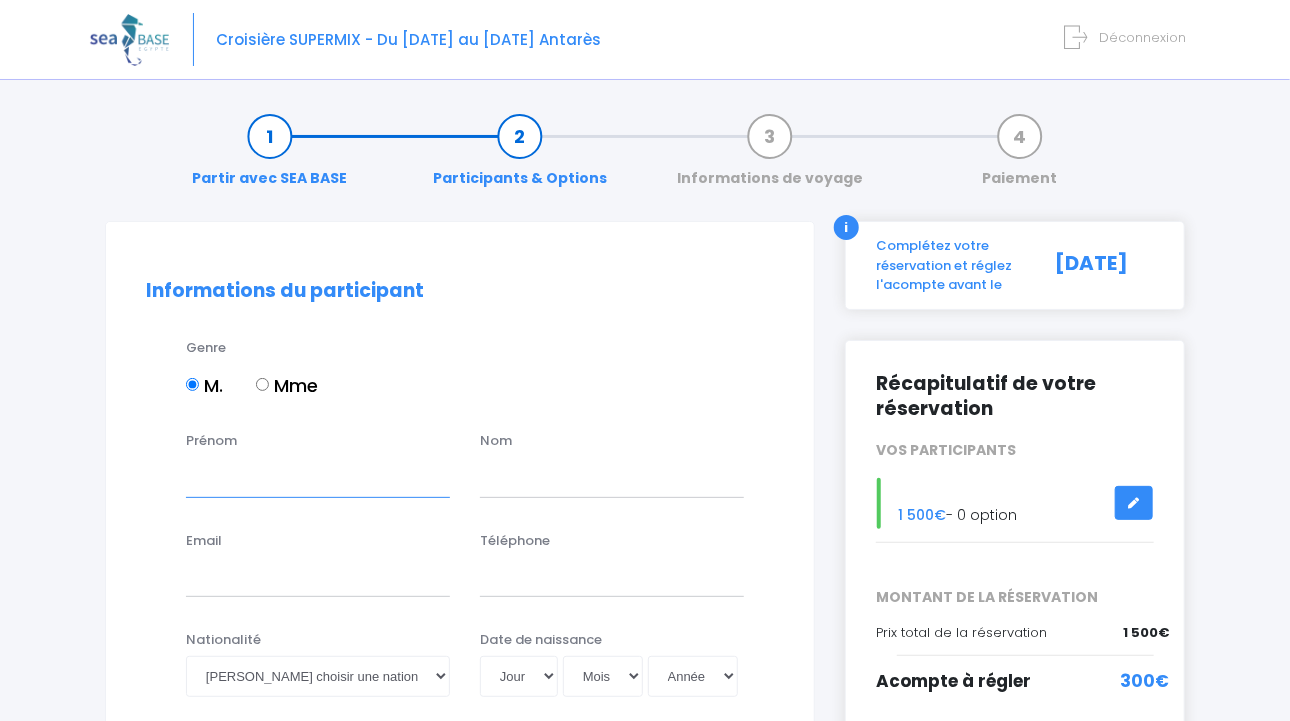 click on "Prénom" at bounding box center (318, 477) 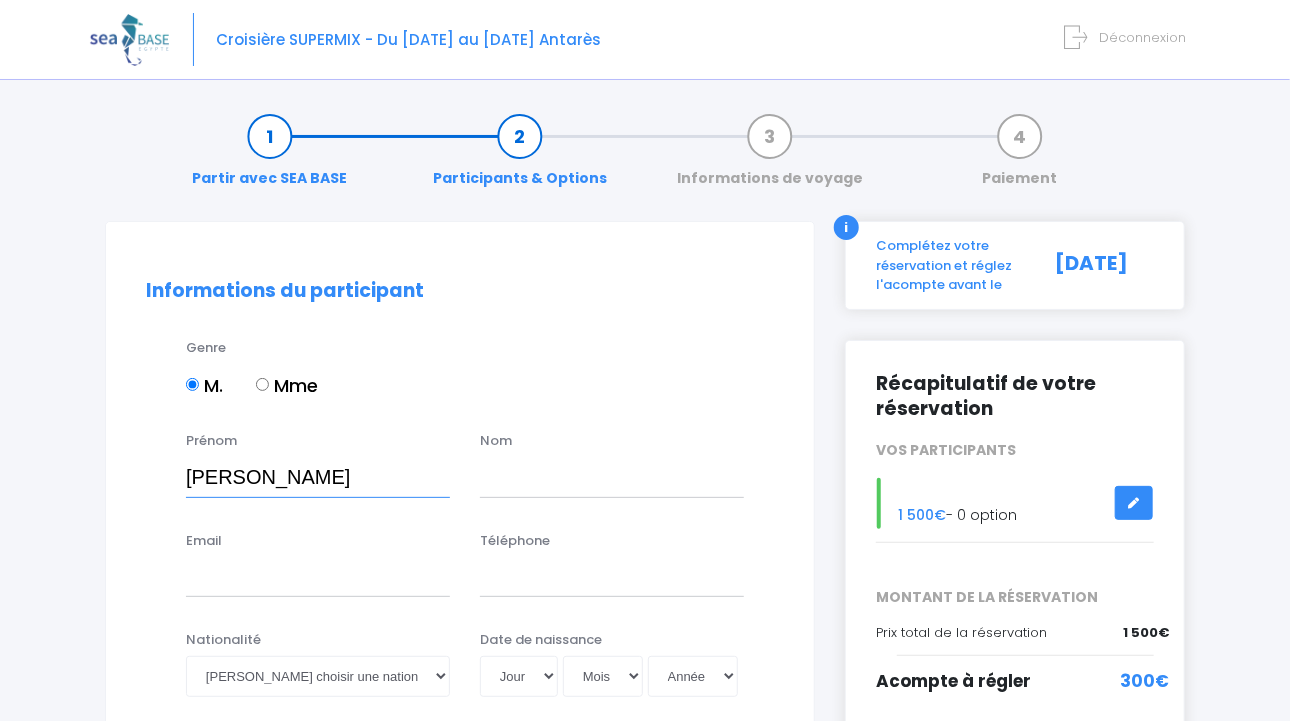 click on "jean ^pierre" at bounding box center [318, 477] 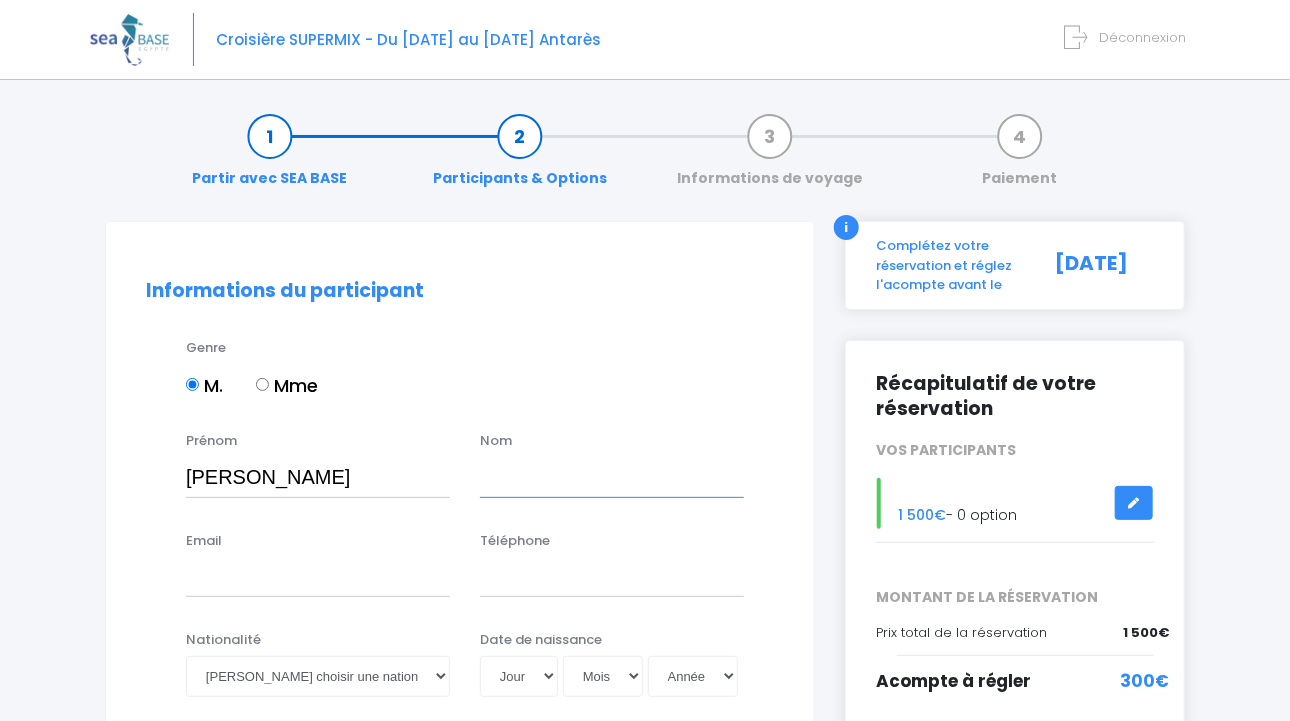 click at bounding box center (612, 477) 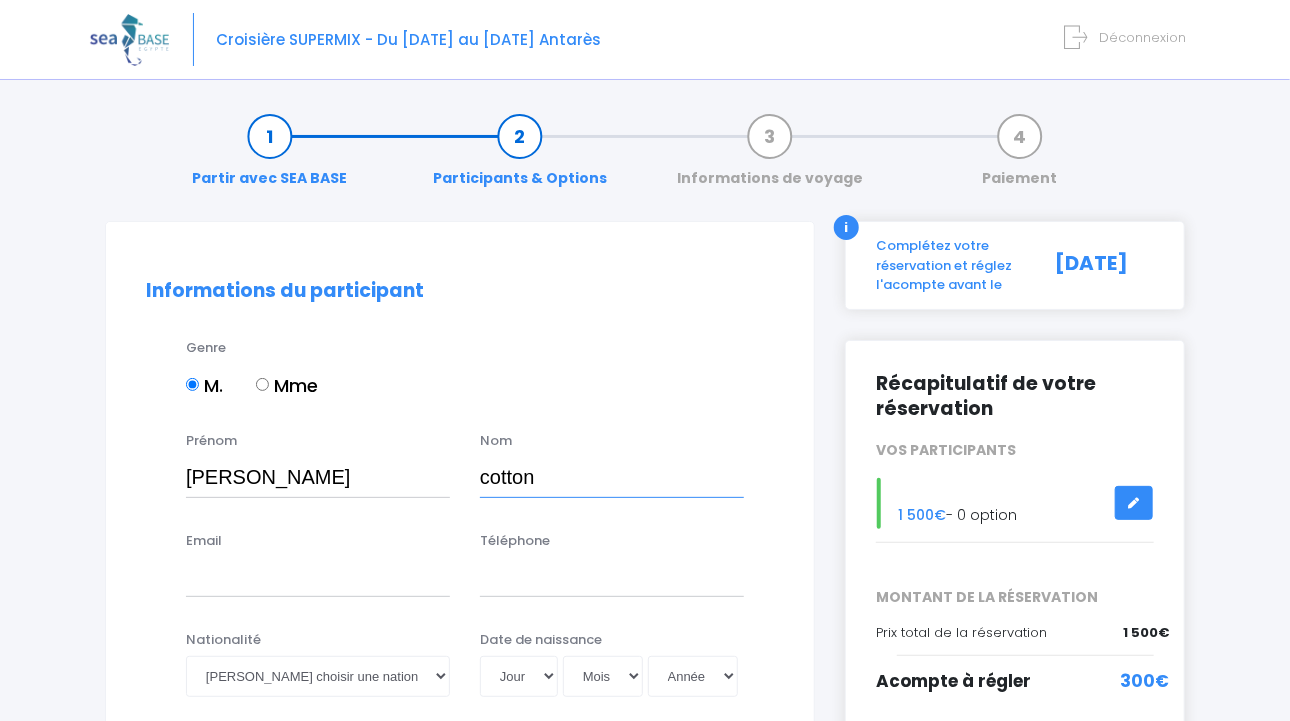 type on "cotton" 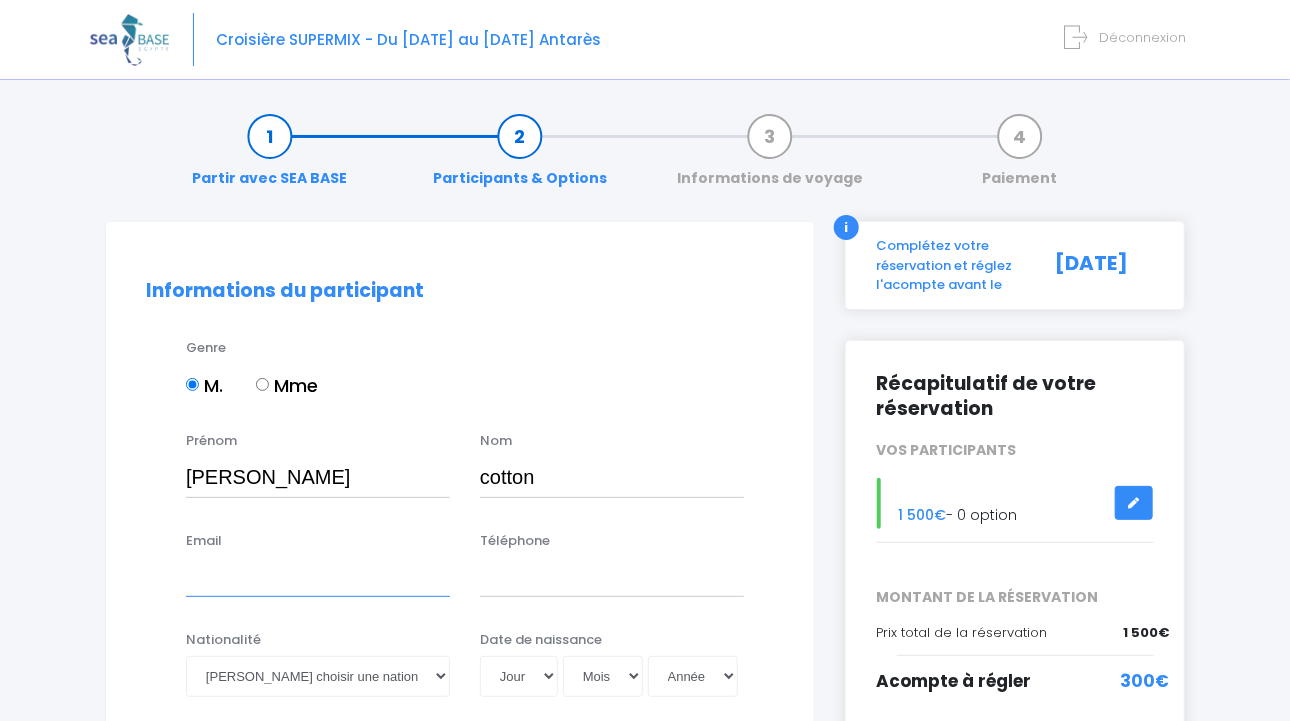 click on "Email" at bounding box center [318, 577] 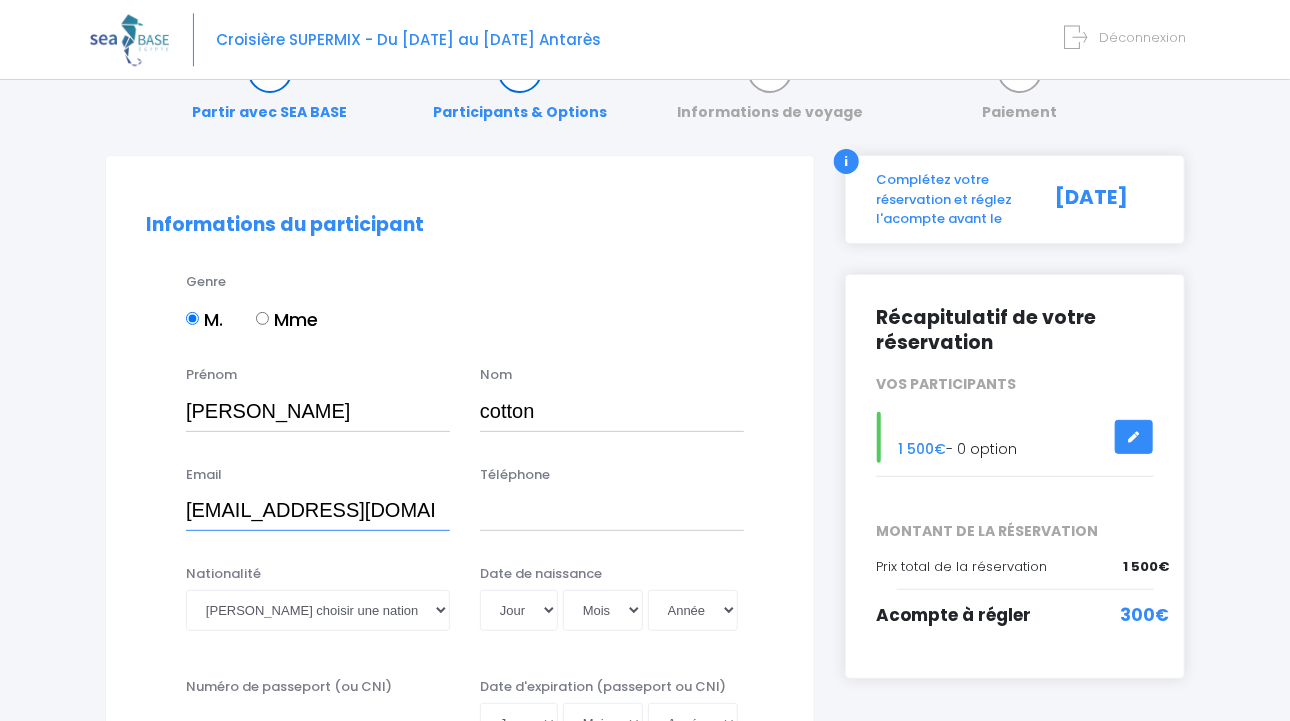 scroll, scrollTop: 105, scrollLeft: 0, axis: vertical 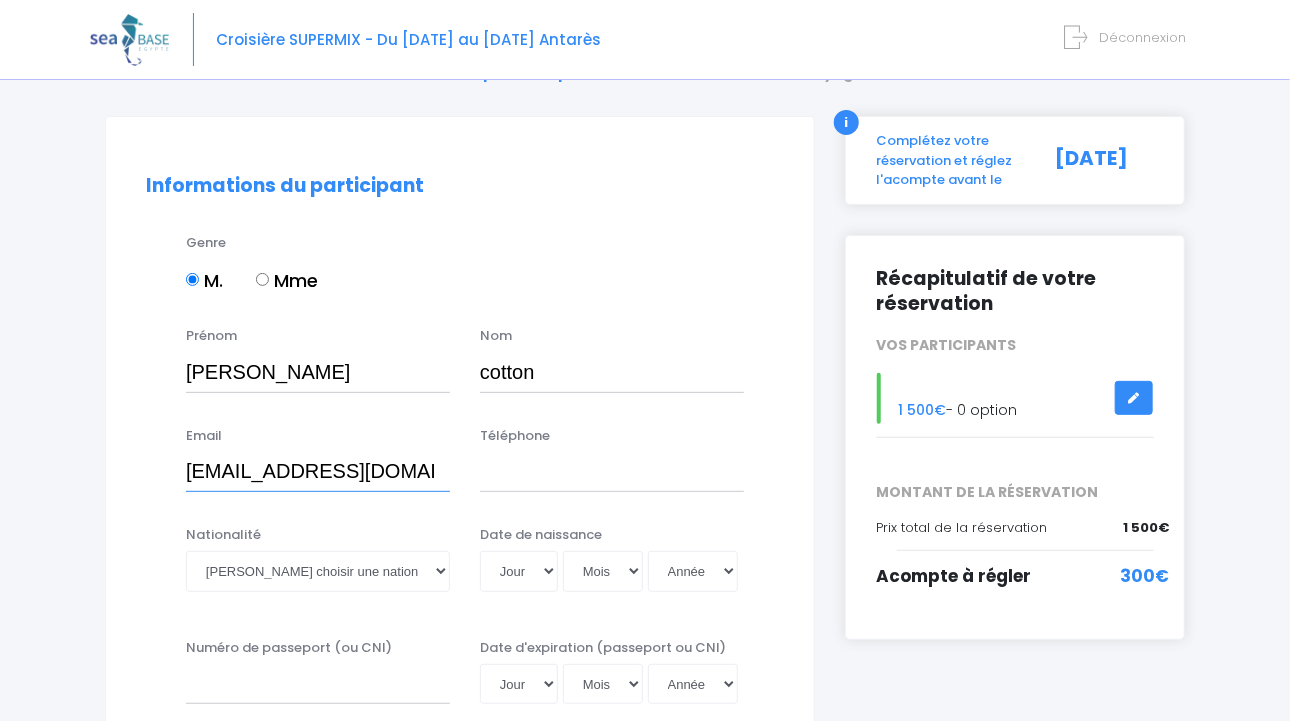 type on "jp.cotton@laposte.net" 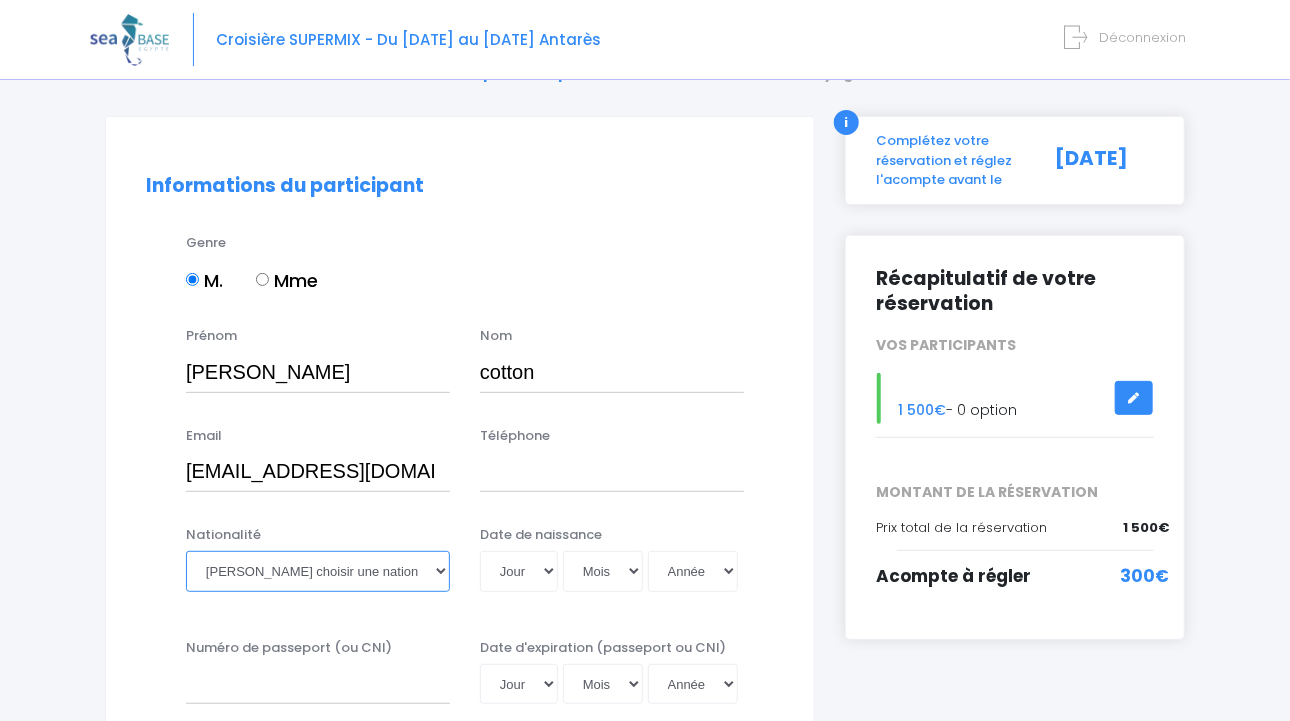 click on "Veuillez choisir une nationalité
Afghane
Albanaise
Algerienne
Allemande
Americaine
Andorrane
Angolaise
Antiguaise et barbudienne
Argentine Armenienne Australienne Autrichienne Azerbaïdjanaise Bahamienne" at bounding box center [318, 571] 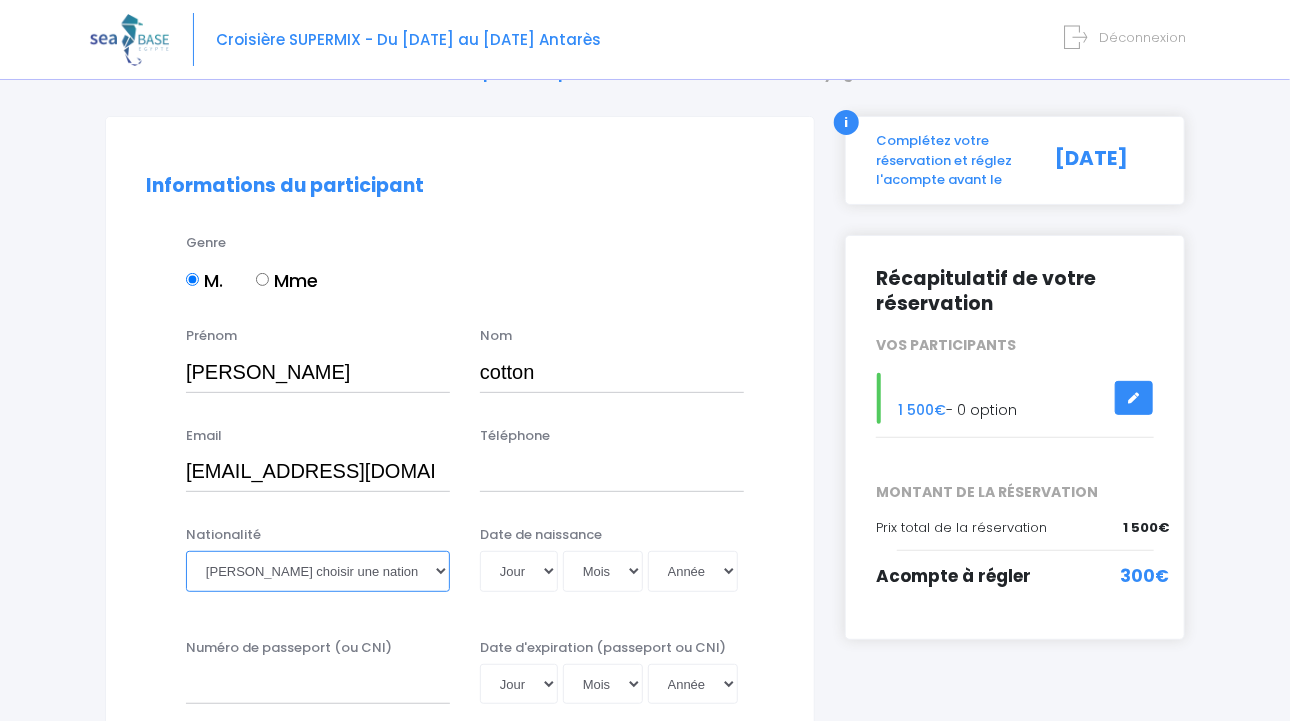 select on "Française" 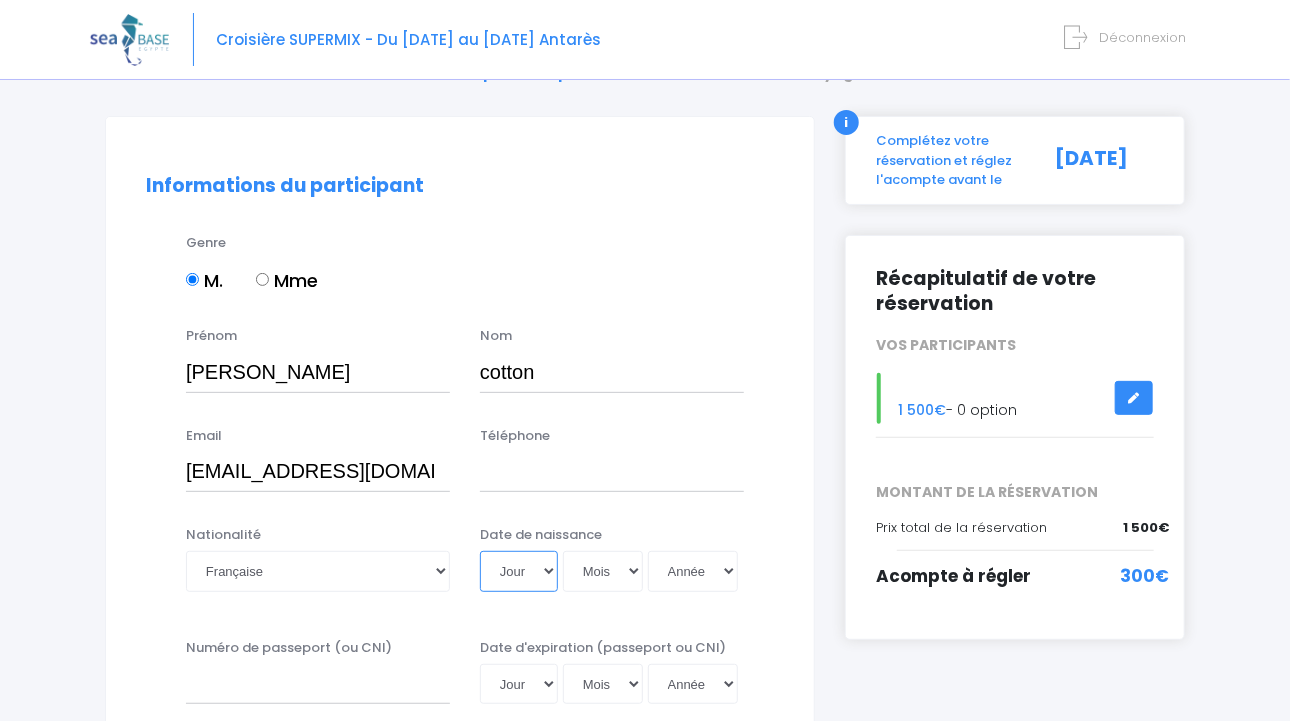 click on "Jour 01 02 03 04 05 06 07 08 09 10 11 12 13 14 15 16 17 18 19 20 21 22 23 24 25 26 27 28 29 30 31" at bounding box center [519, 571] 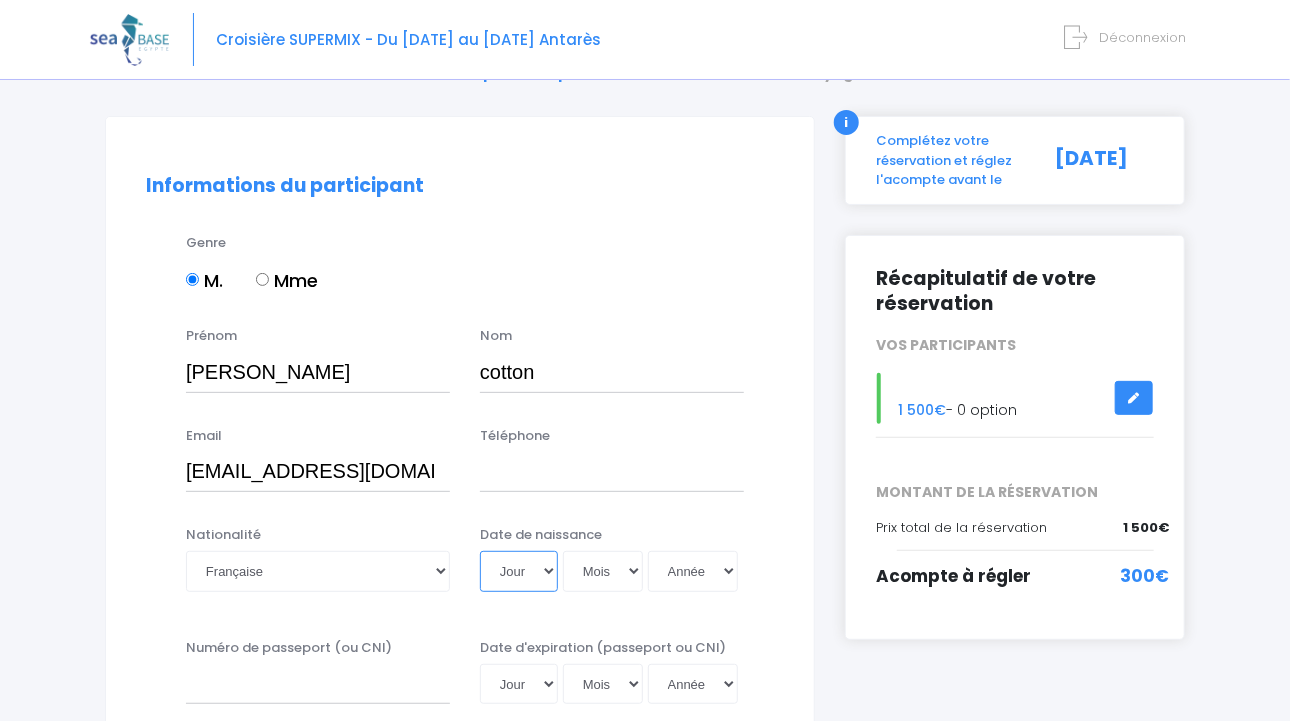 select on "24" 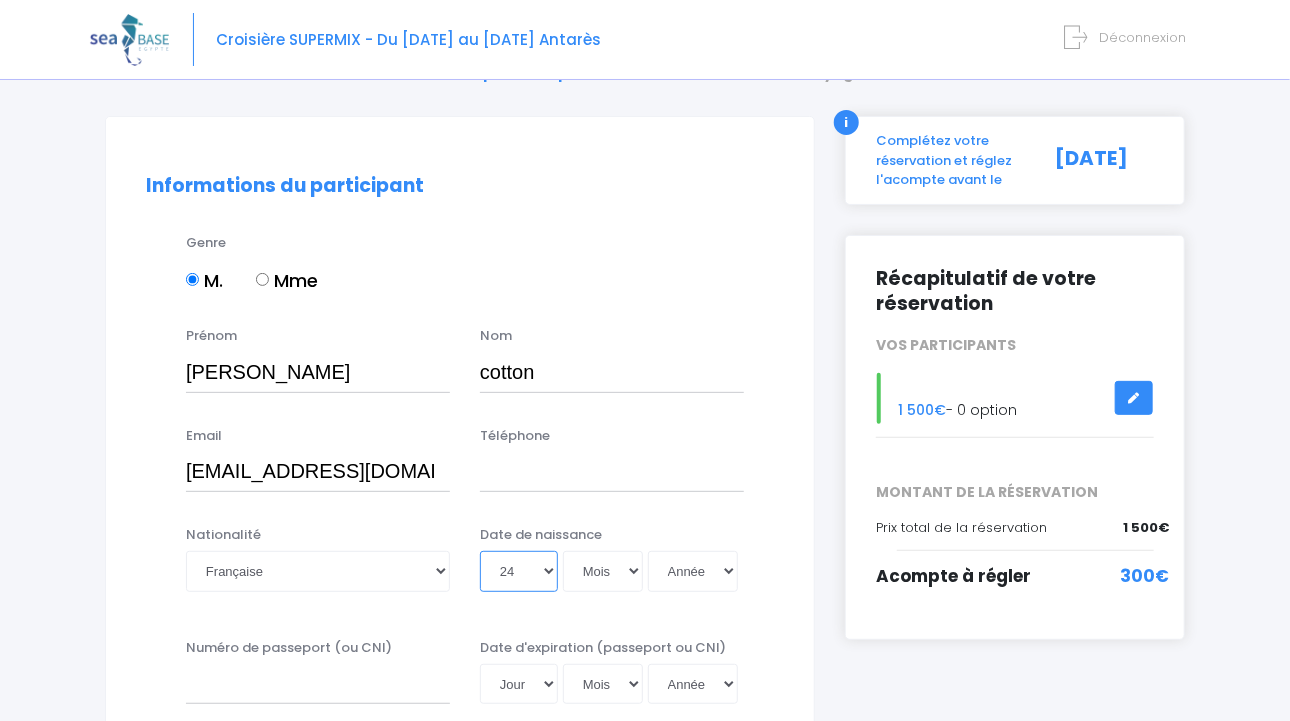click on "24" at bounding box center [0, 0] 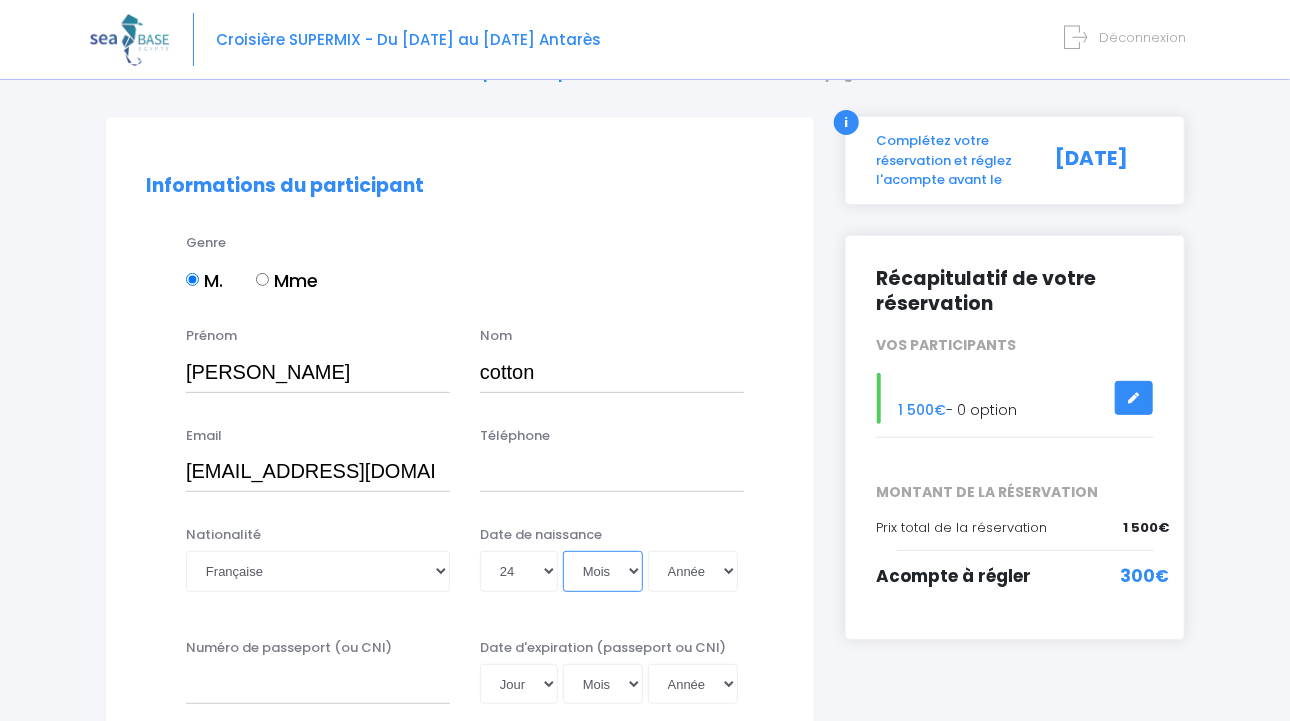 click on "Mois 01 02 03 04 05 06 07 08 09 10 11 12" at bounding box center [603, 571] 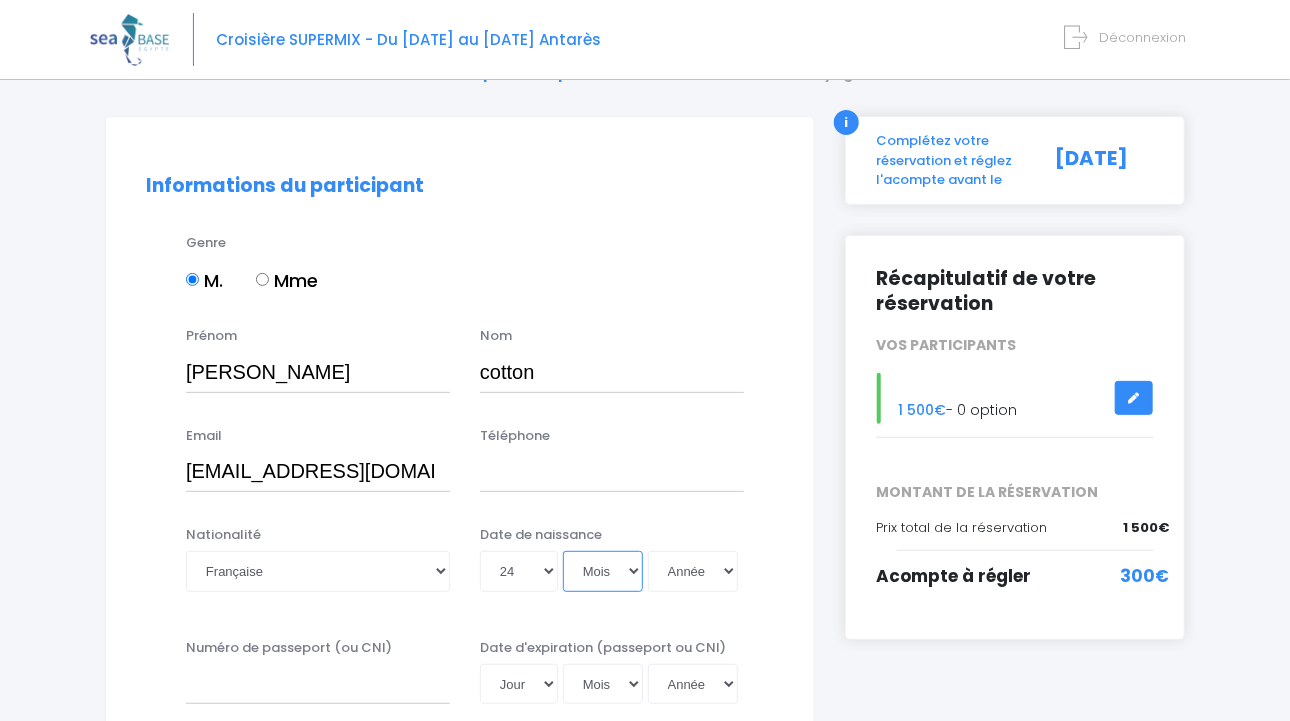 select on "10" 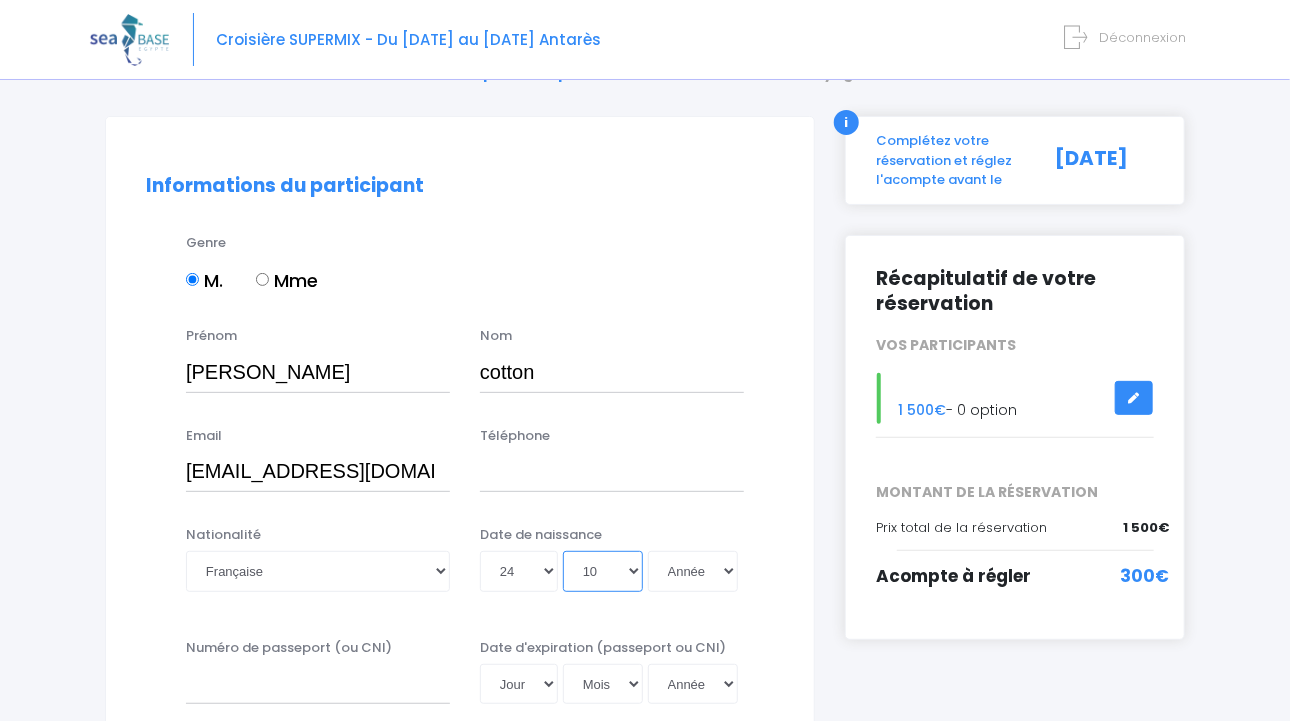 click on "10" at bounding box center [0, 0] 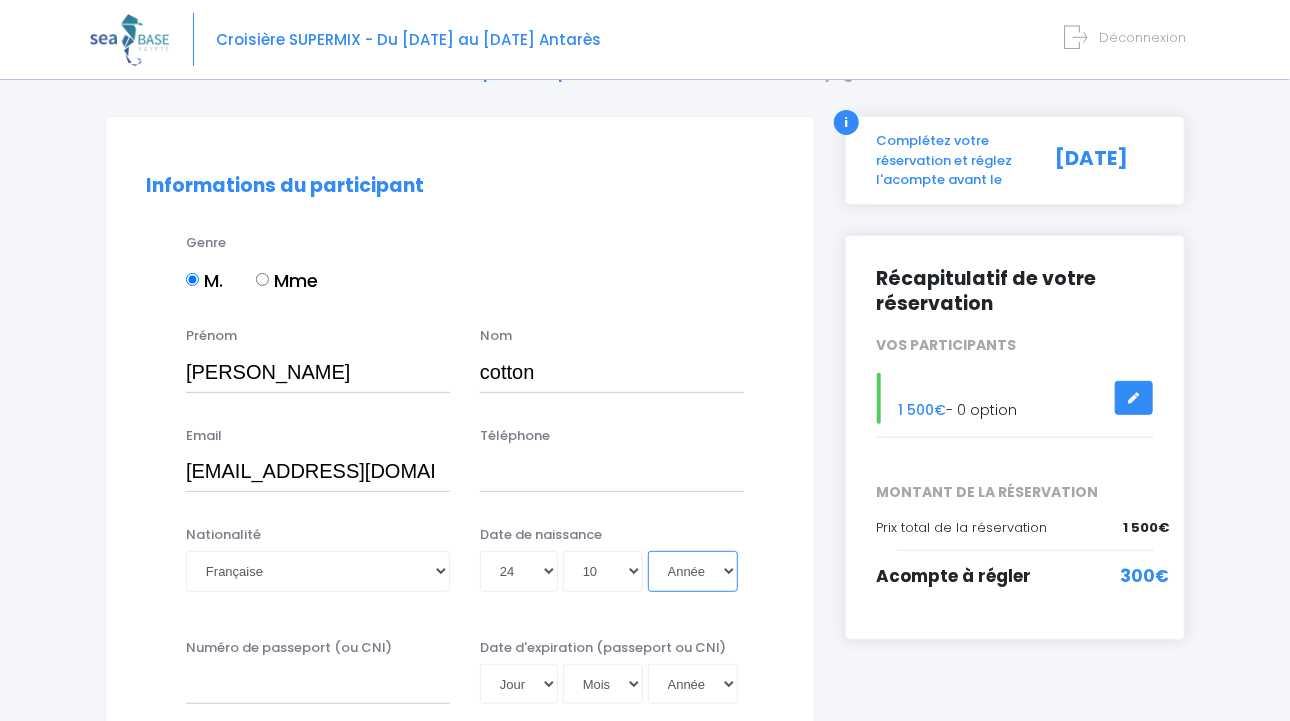 select on "1951" 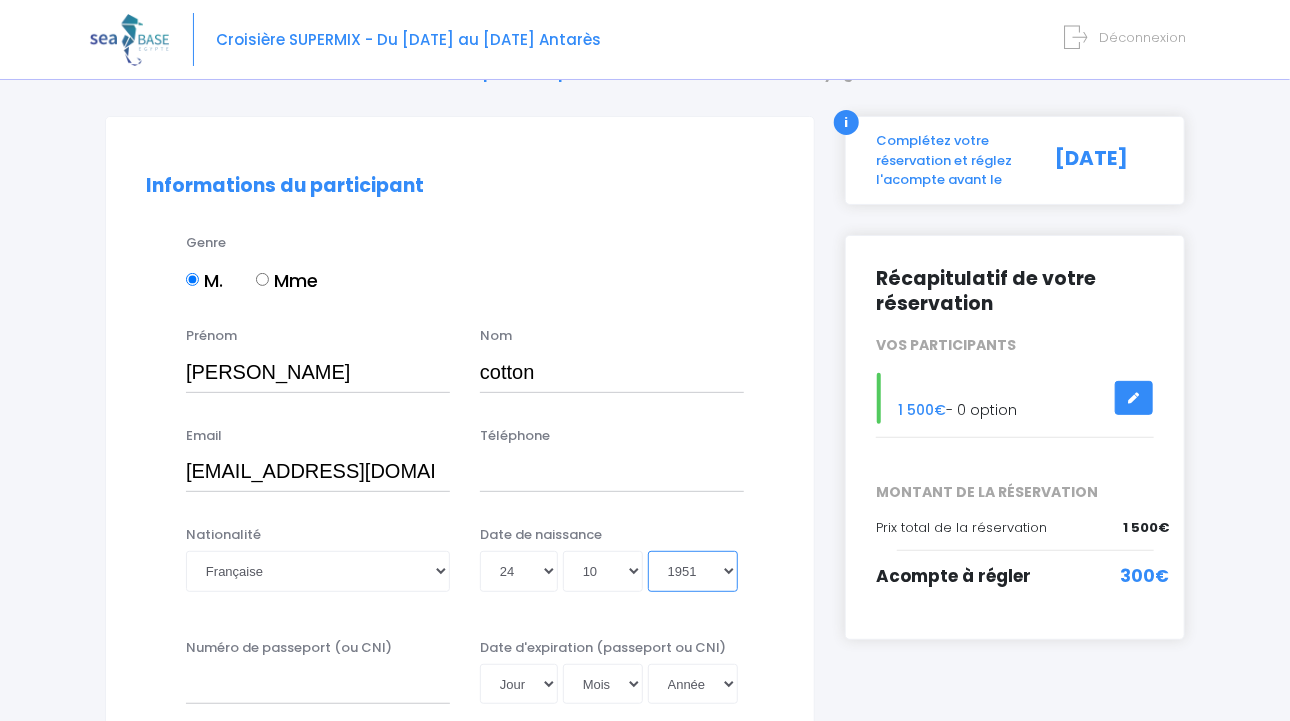 type on "1951-10-24" 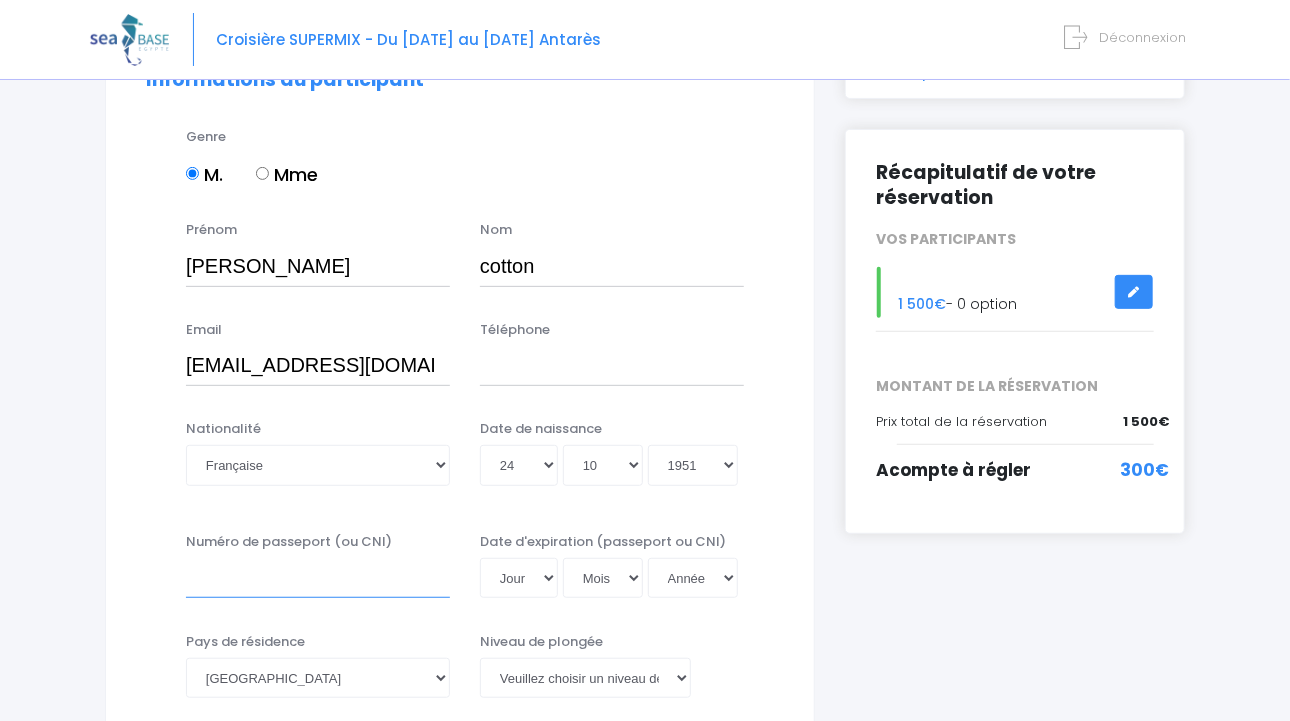 click on "Numéro de passeport (ou CNI)" at bounding box center (318, 578) 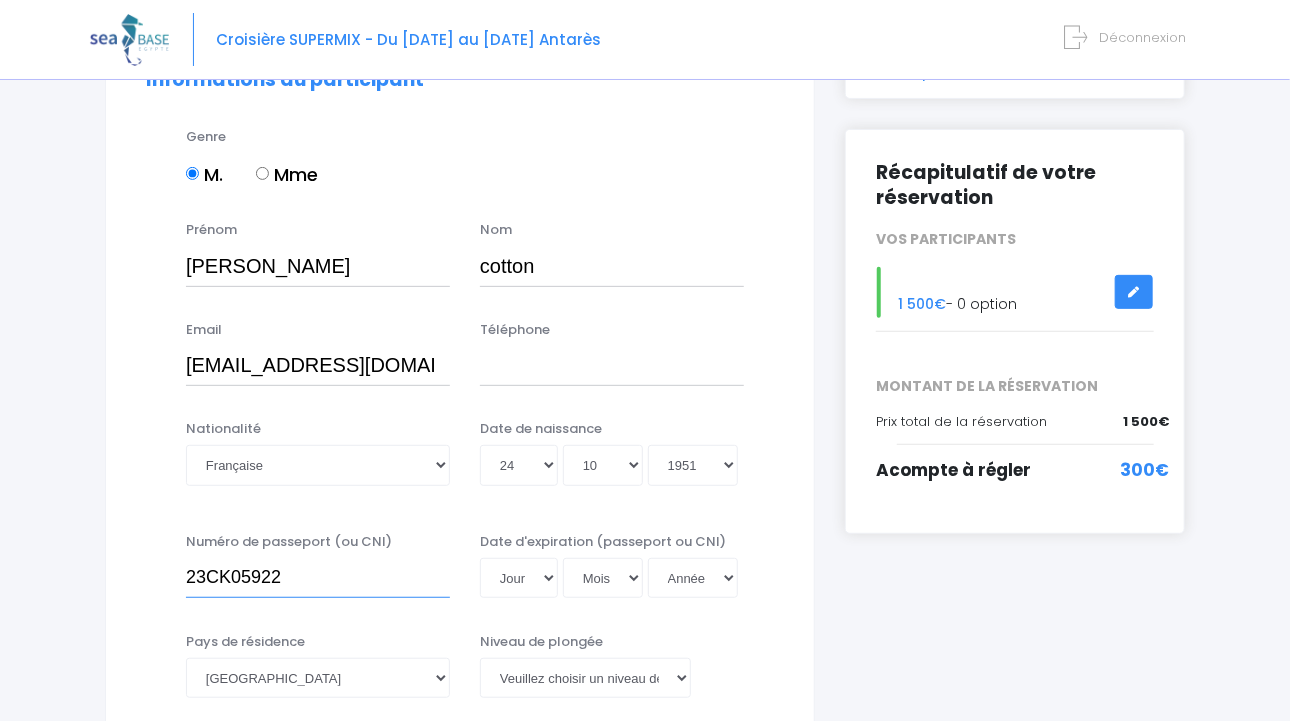 type on "23CK05922" 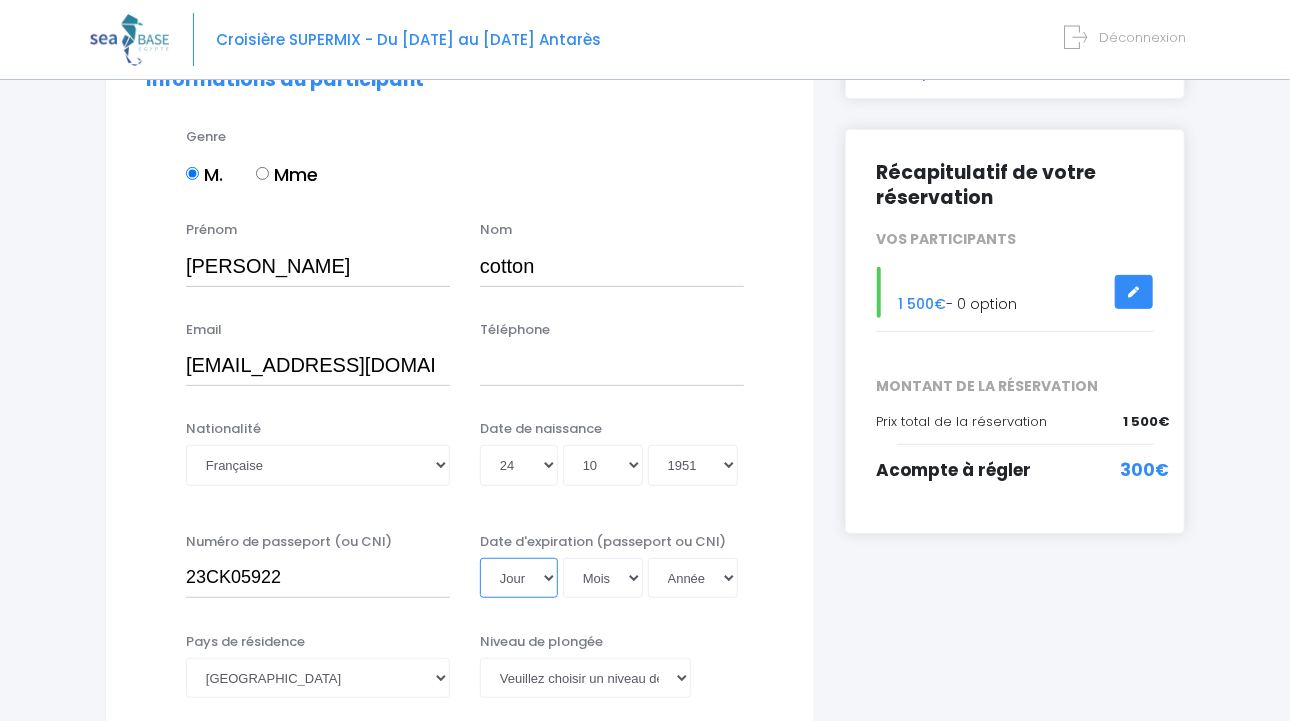 click on "Jour 01 02 03 04 05 06 07 08 09 10 11 12 13 14 15 16 17 18 19 20 21 22 23 24 25 26 27 28 29 30 31" at bounding box center [519, 578] 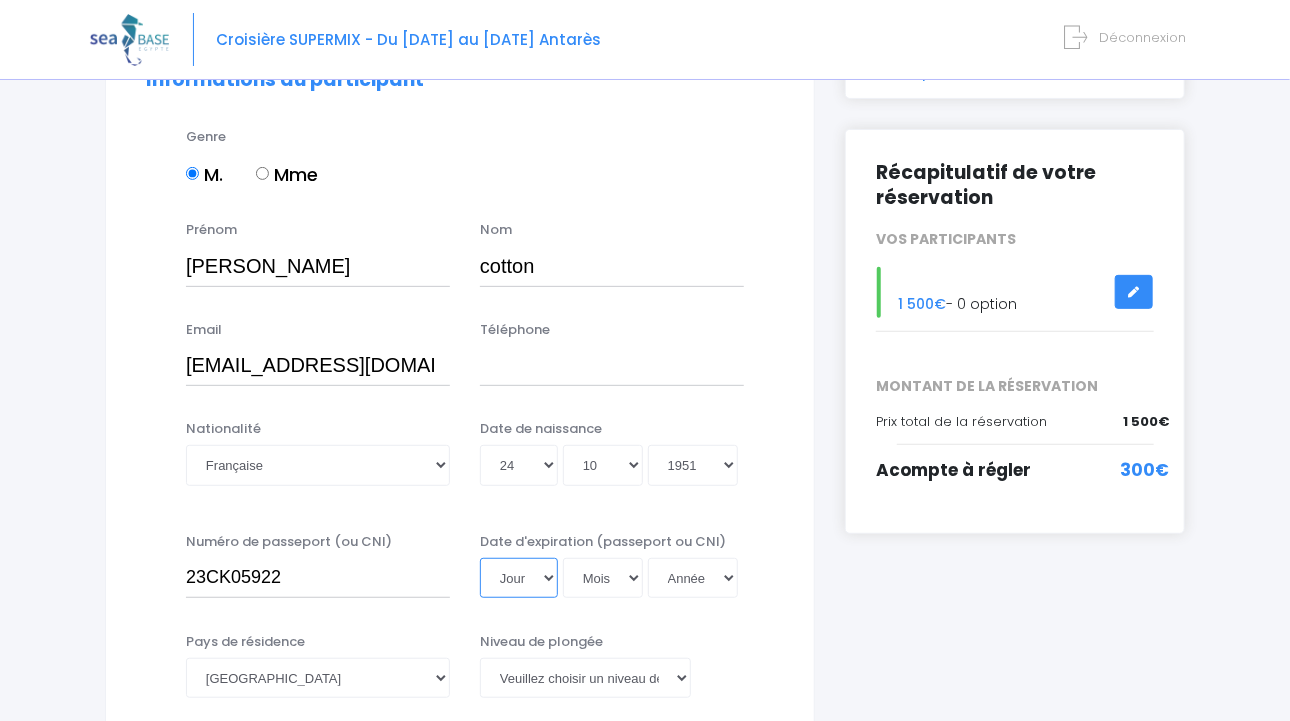 select on "08" 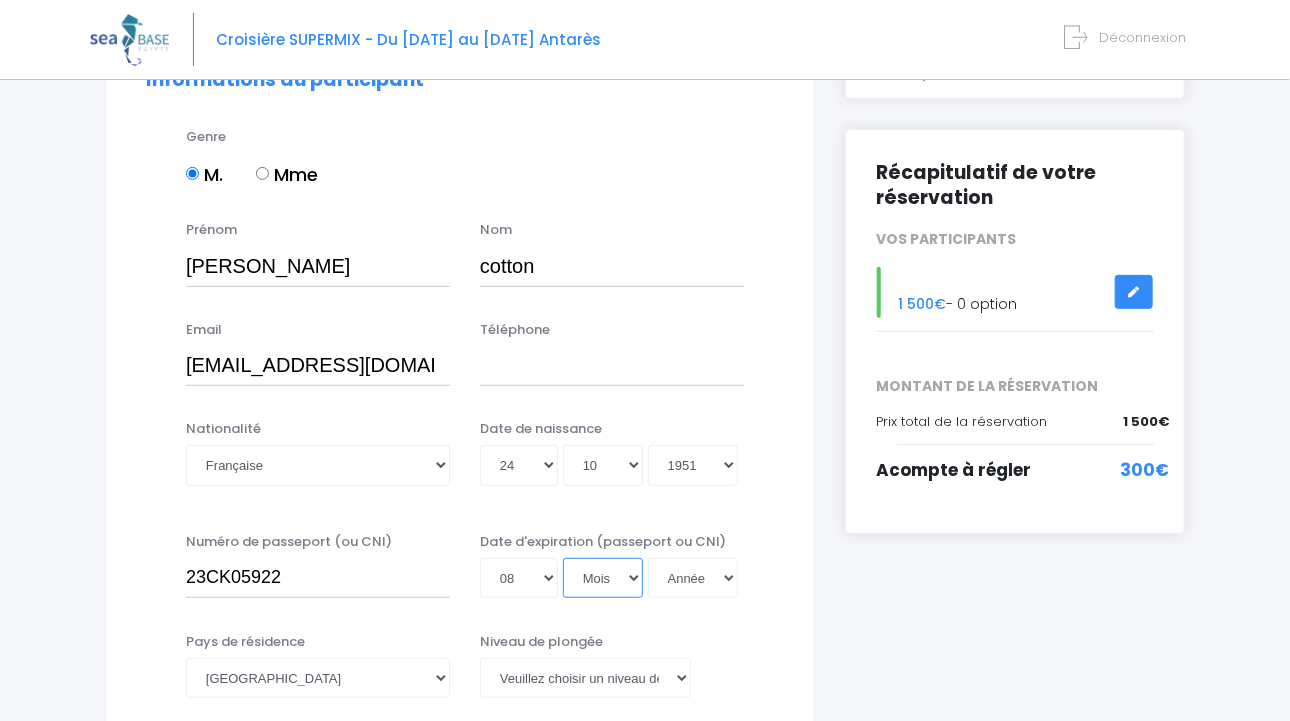 click on "Mois 01 02 03 04 05 06 07 08 09 10 11 12" at bounding box center (603, 578) 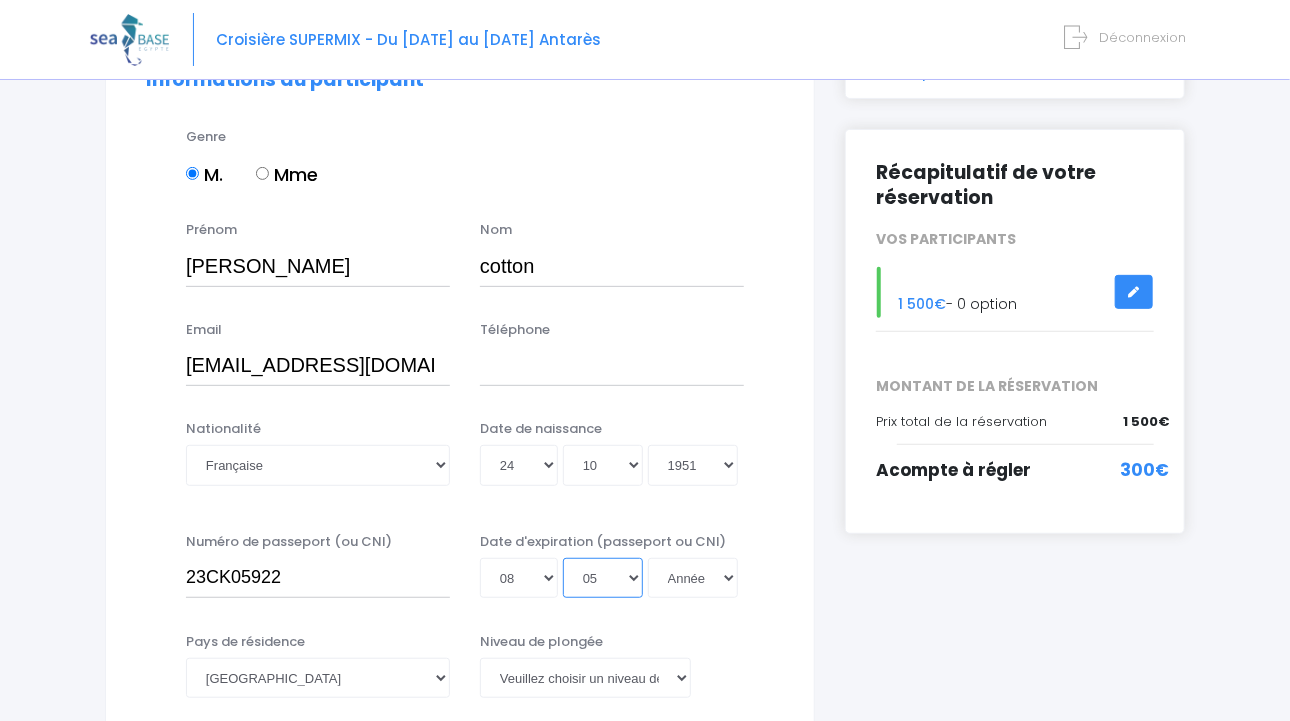 click on "05" at bounding box center (0, 0) 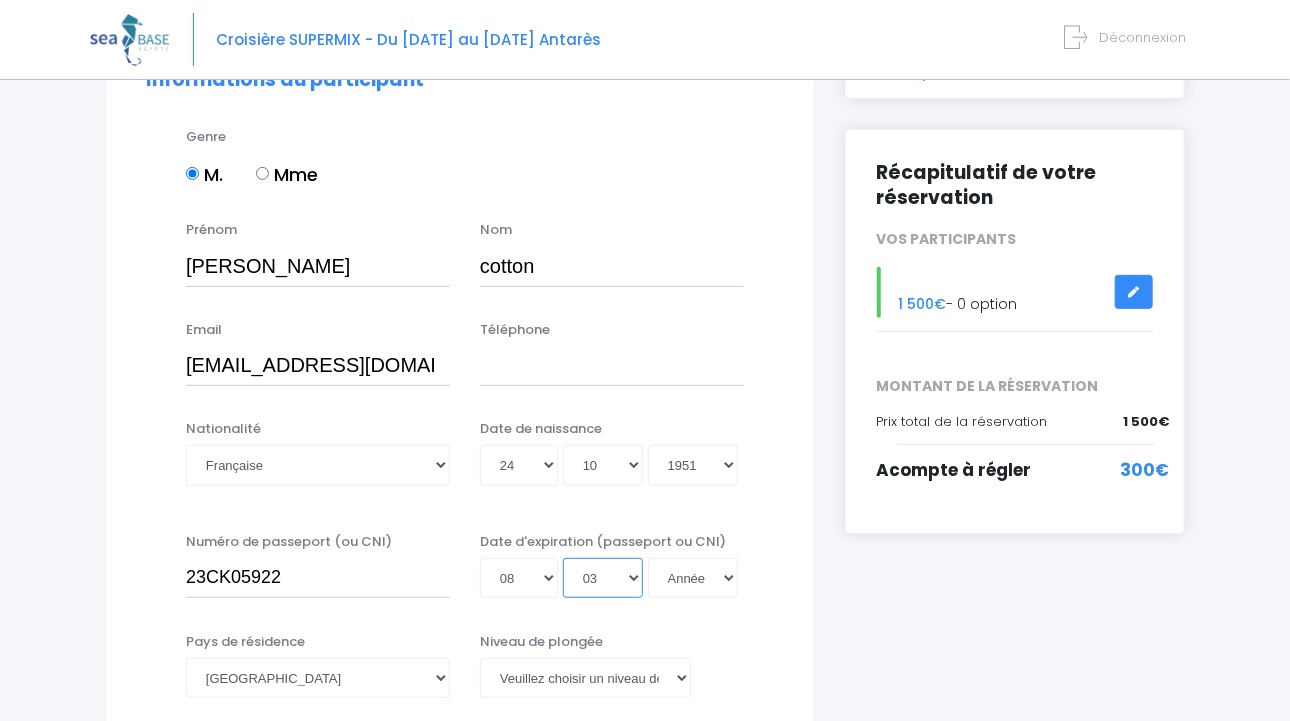 click on "03" at bounding box center (0, 0) 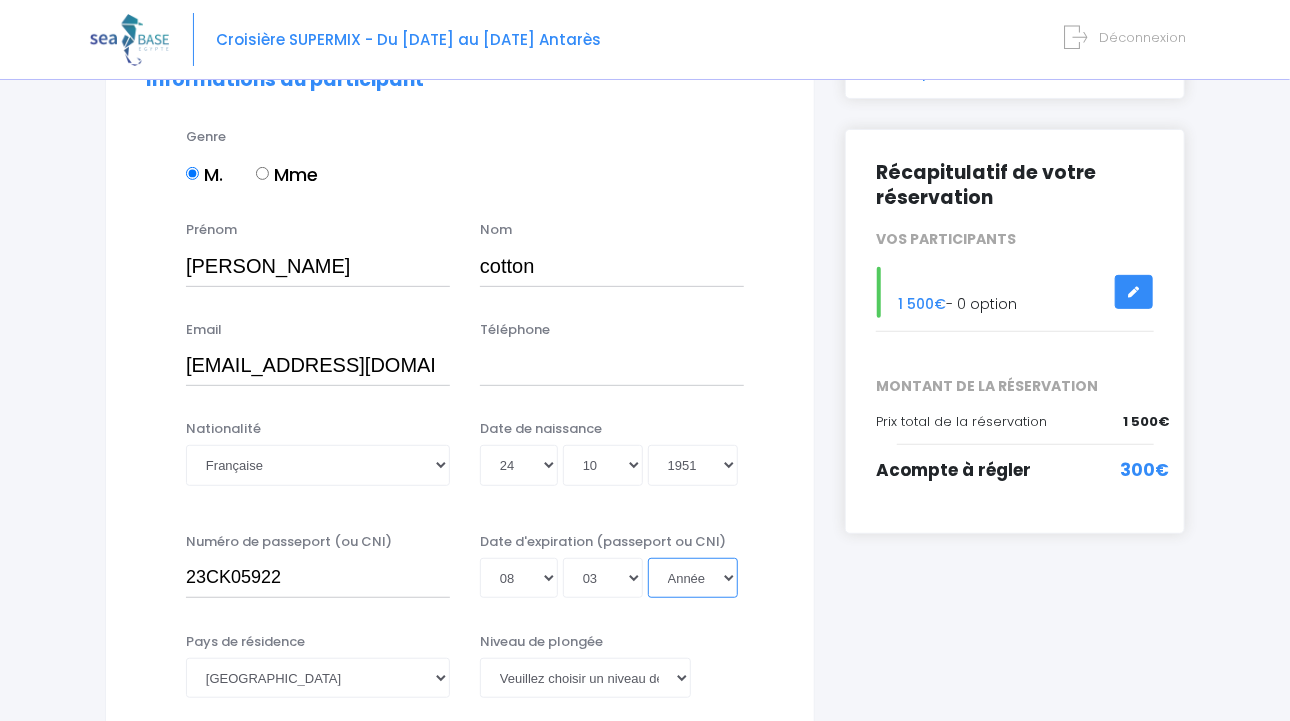select on "2033" 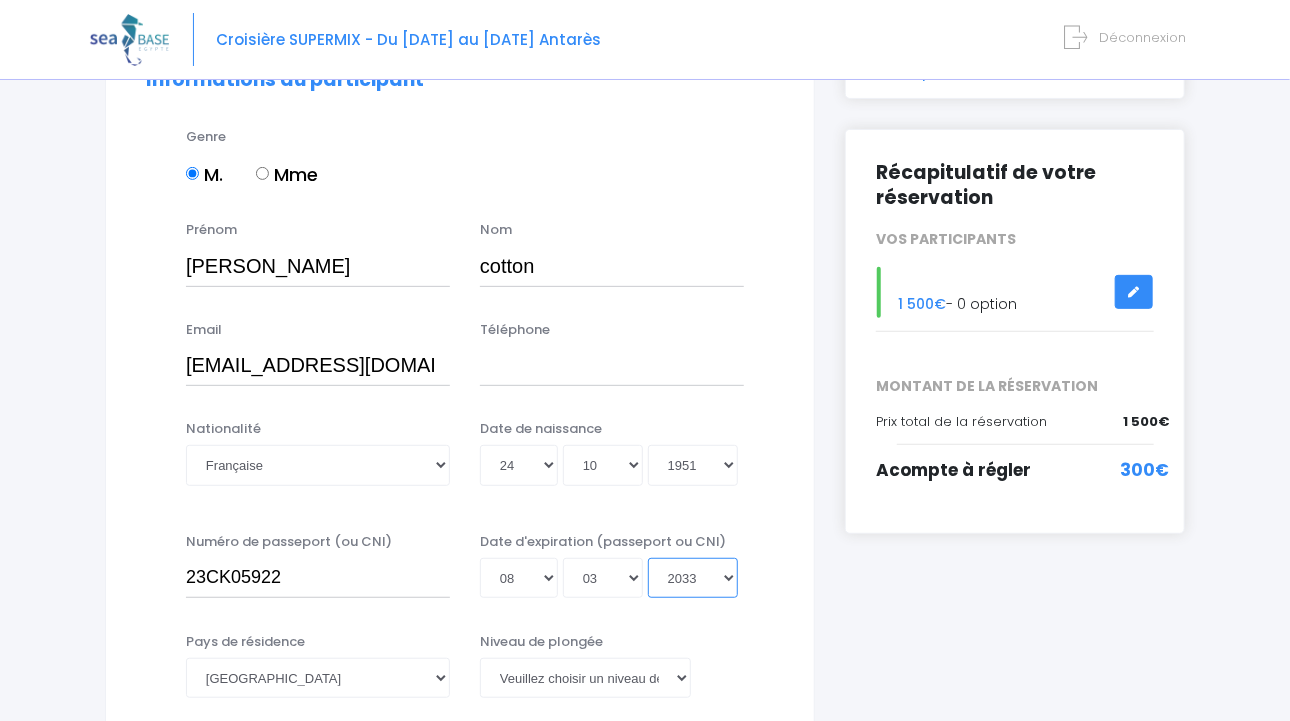 click on "2033" at bounding box center (0, 0) 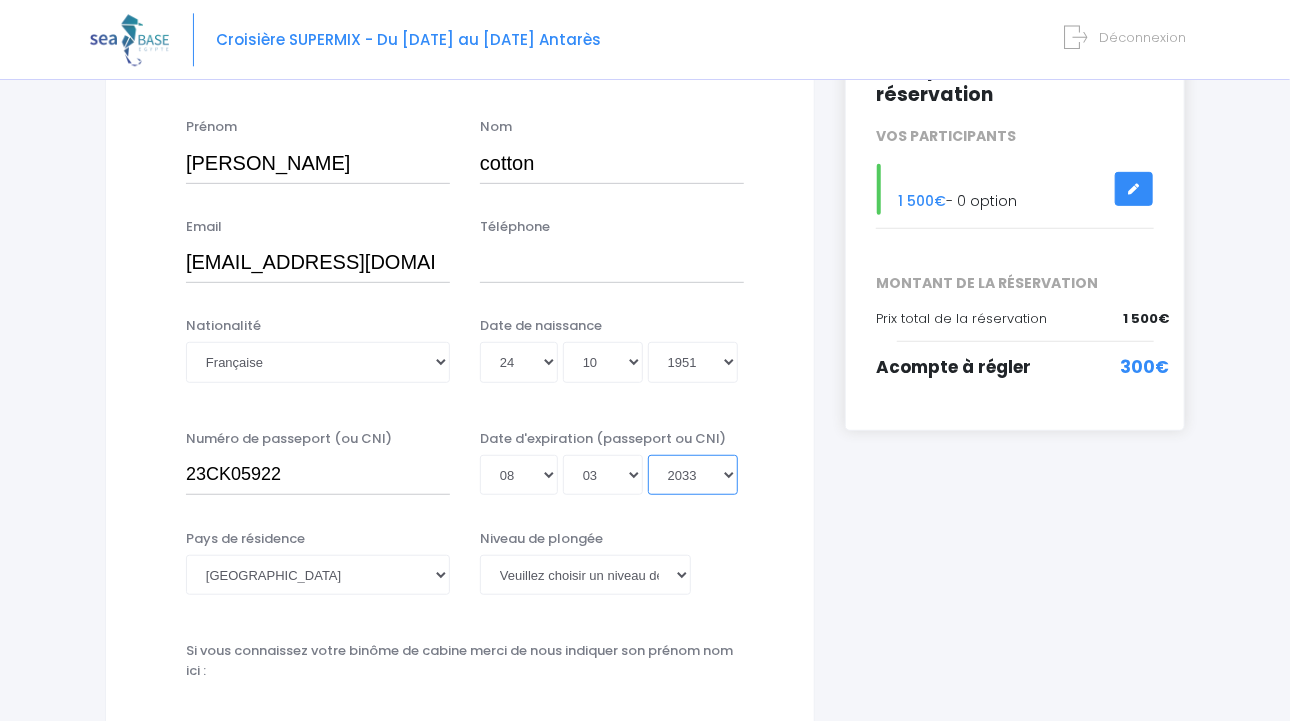 scroll, scrollTop: 316, scrollLeft: 0, axis: vertical 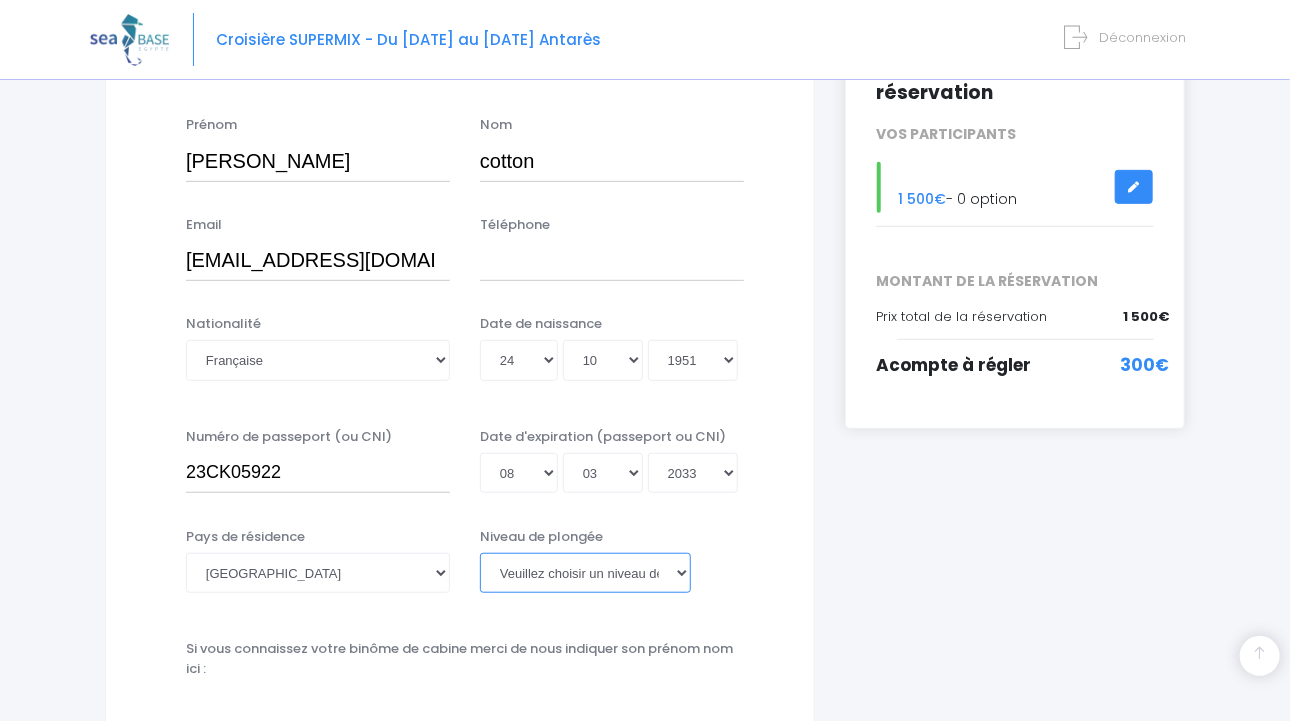 click on "Veuillez choisir un niveau de plongée
Non plongeur
Junior OW diver
Adventure OW diver
Open Water diver
Advanced OW diver
Deep diver
Rescue diver
Dive Master
Instructeur
MSDT
IDC Staff
Master instructeur
Course Director
N1
N2
N3
N4 PA40 MF1 MF2 PE40 Autre" at bounding box center (585, 573) 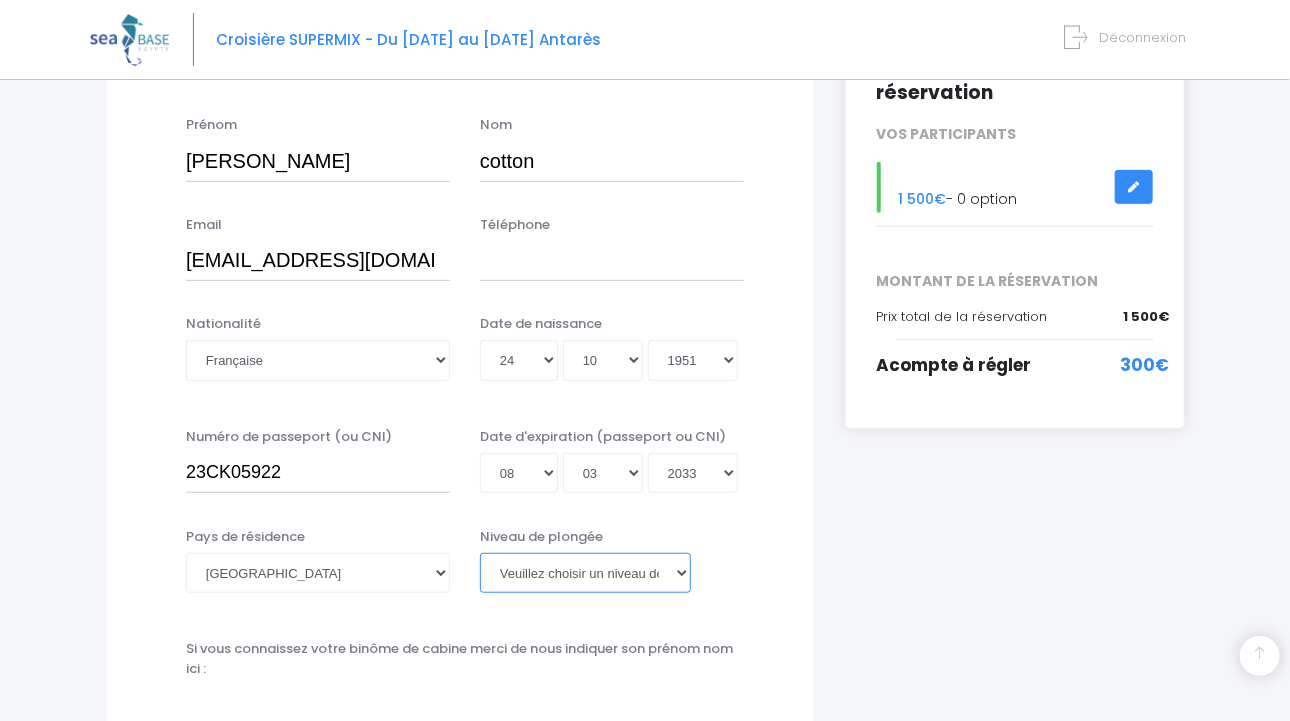 select on "MF2" 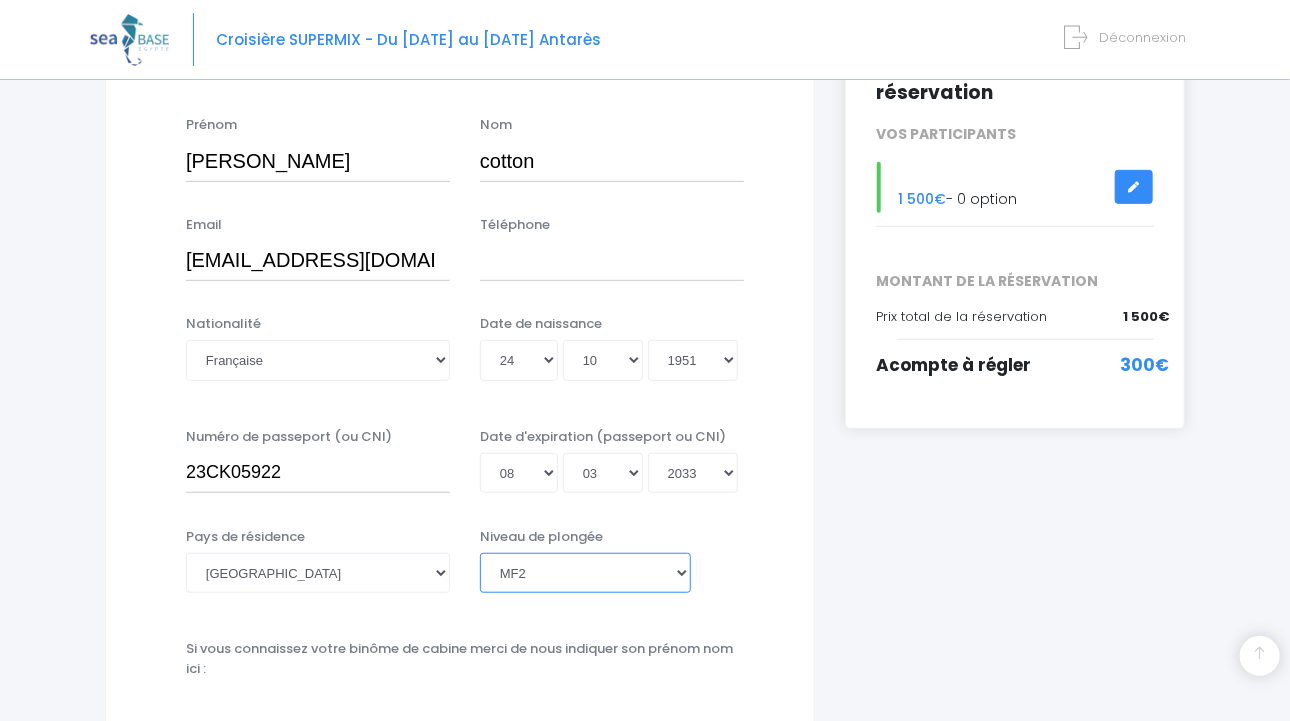 click on "MF2" at bounding box center [0, 0] 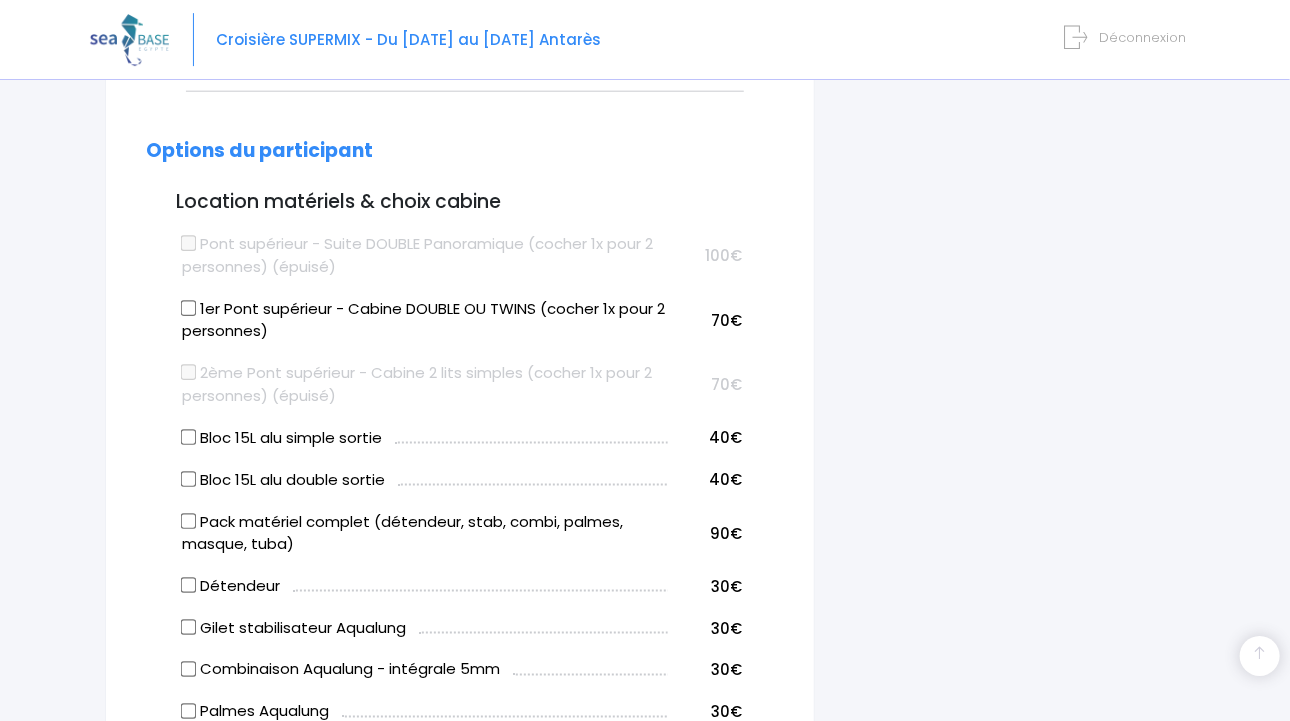 scroll, scrollTop: 950, scrollLeft: 0, axis: vertical 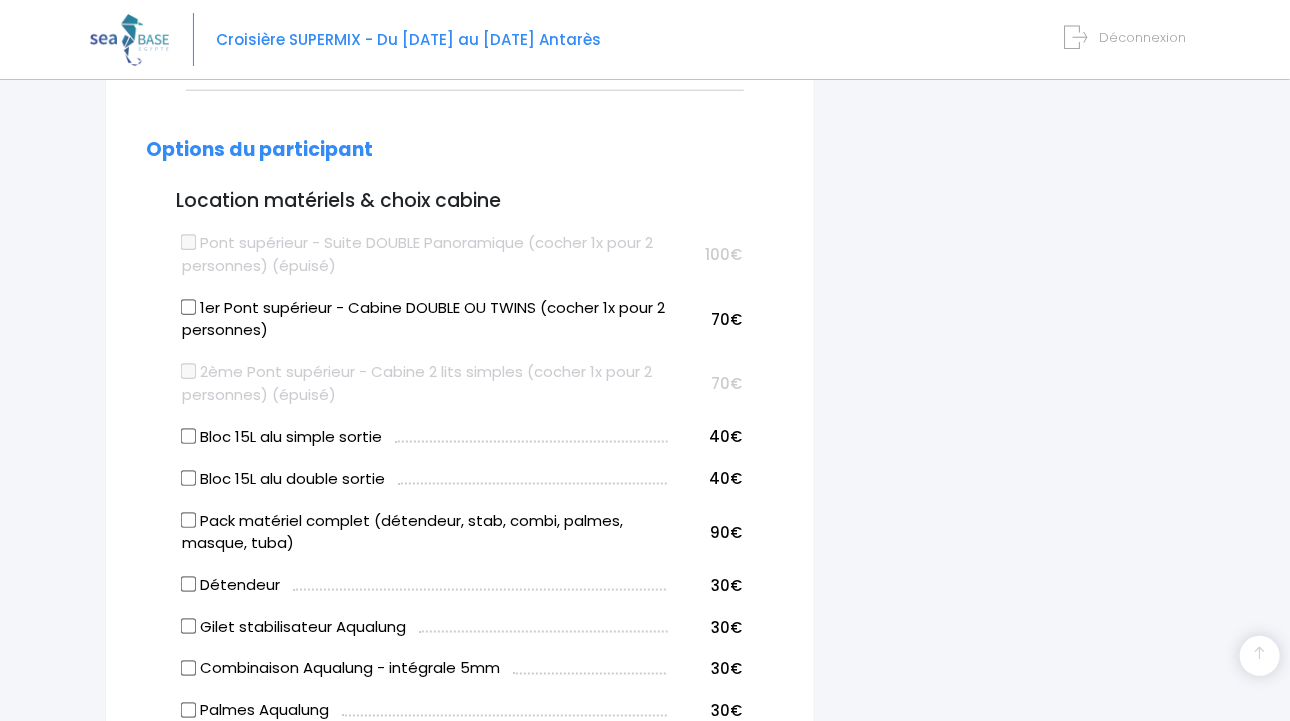 click on "Bloc 15L alu double sortie" at bounding box center (189, 478) 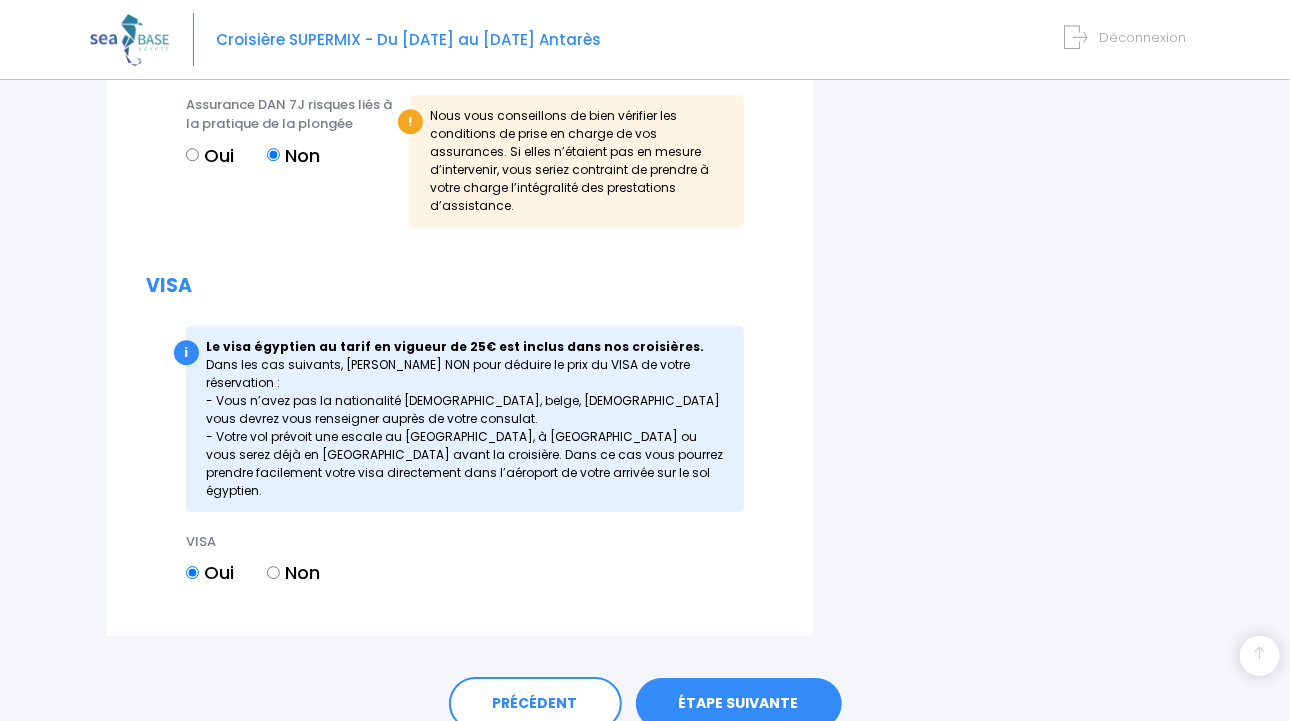 scroll, scrollTop: 2373, scrollLeft: 0, axis: vertical 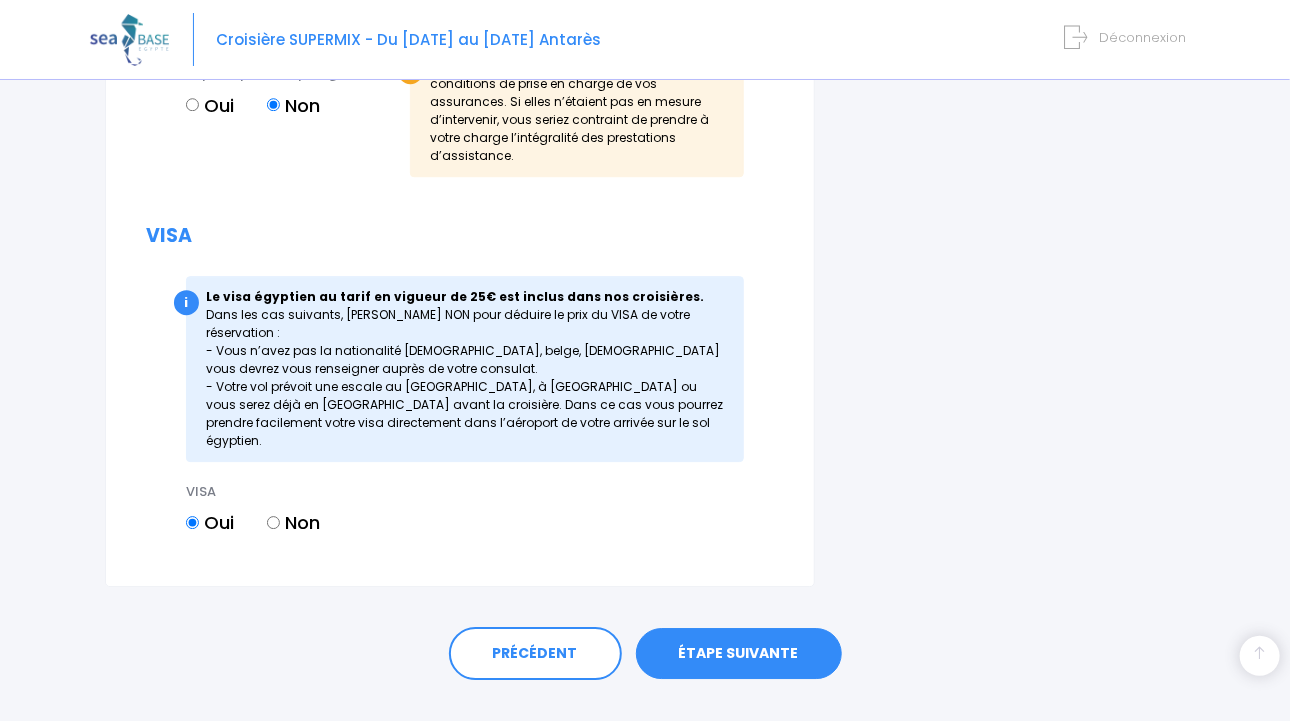 click on "ÉTAPE SUIVANTE" at bounding box center [739, 654] 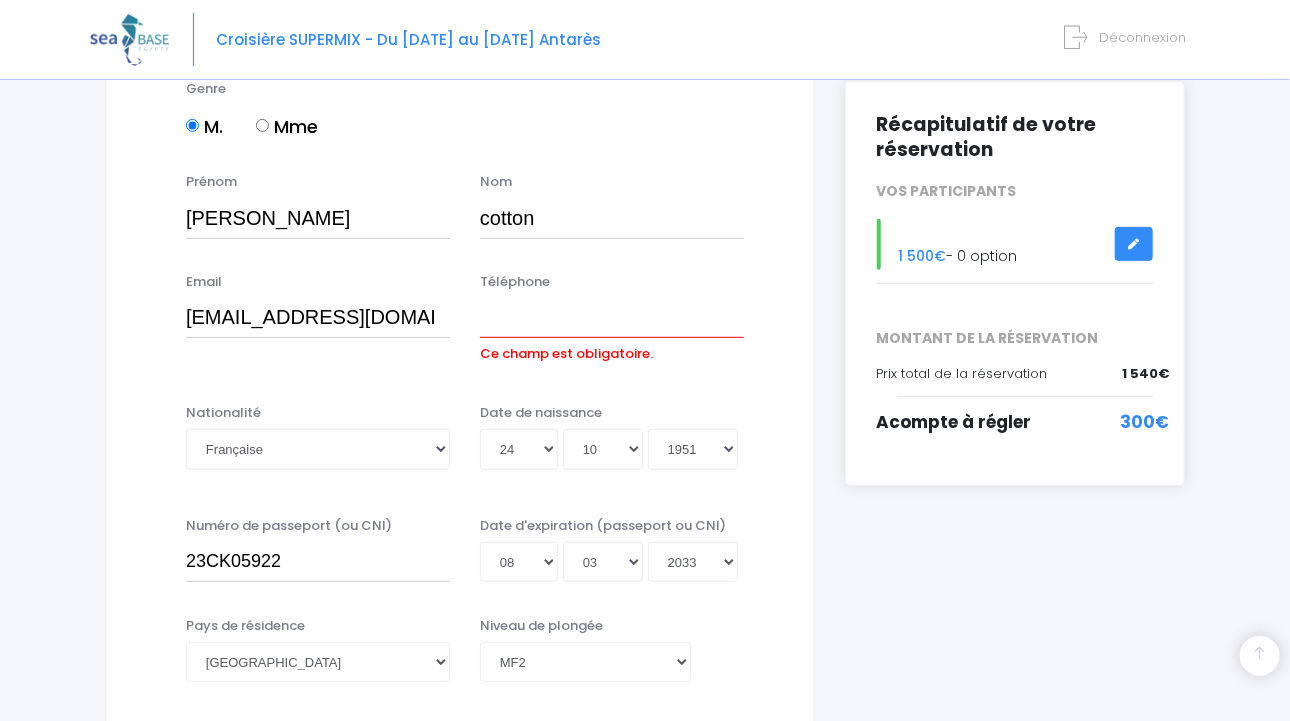 scroll, scrollTop: 251, scrollLeft: 0, axis: vertical 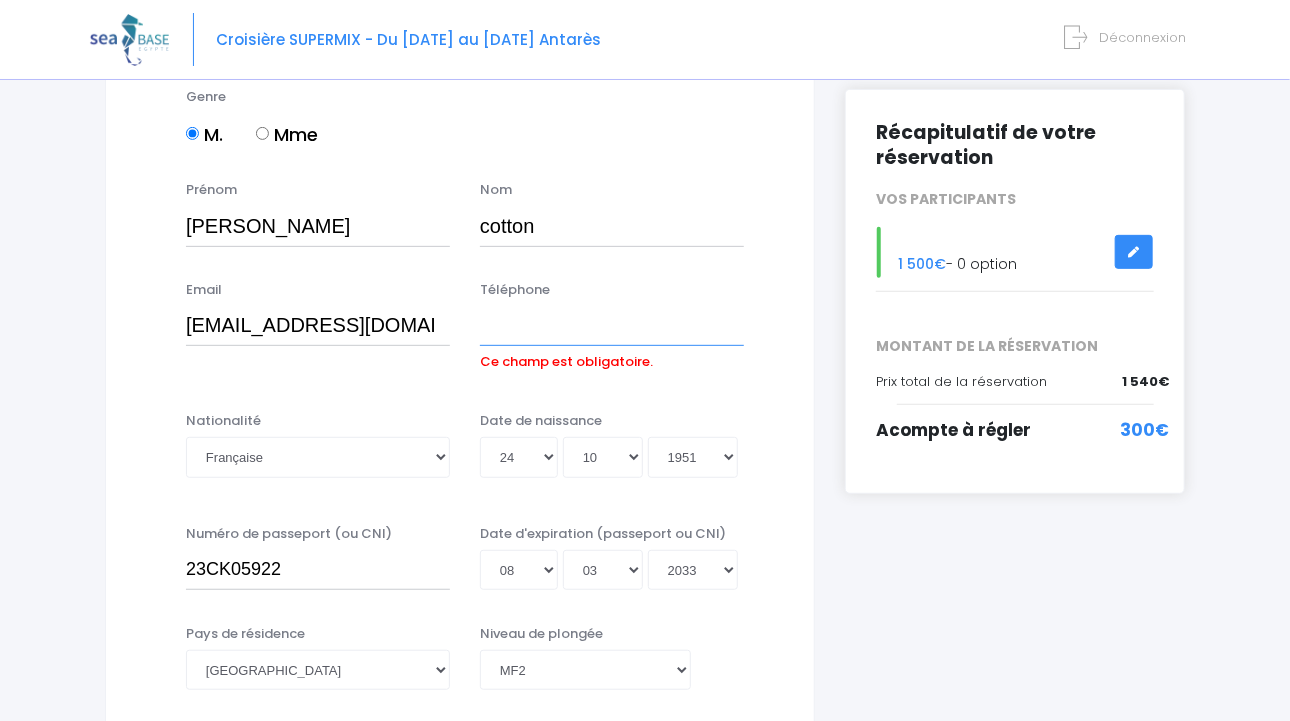 click on "Téléphone" at bounding box center (612, 326) 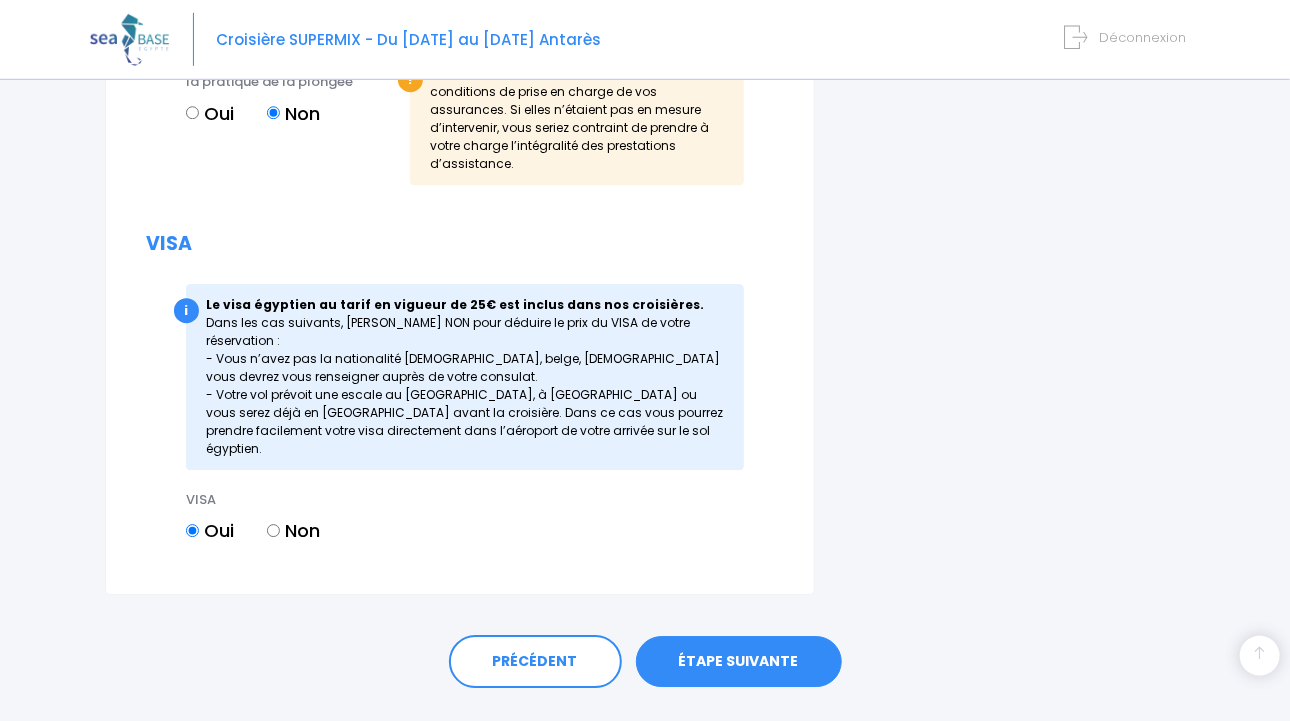 scroll, scrollTop: 2373, scrollLeft: 0, axis: vertical 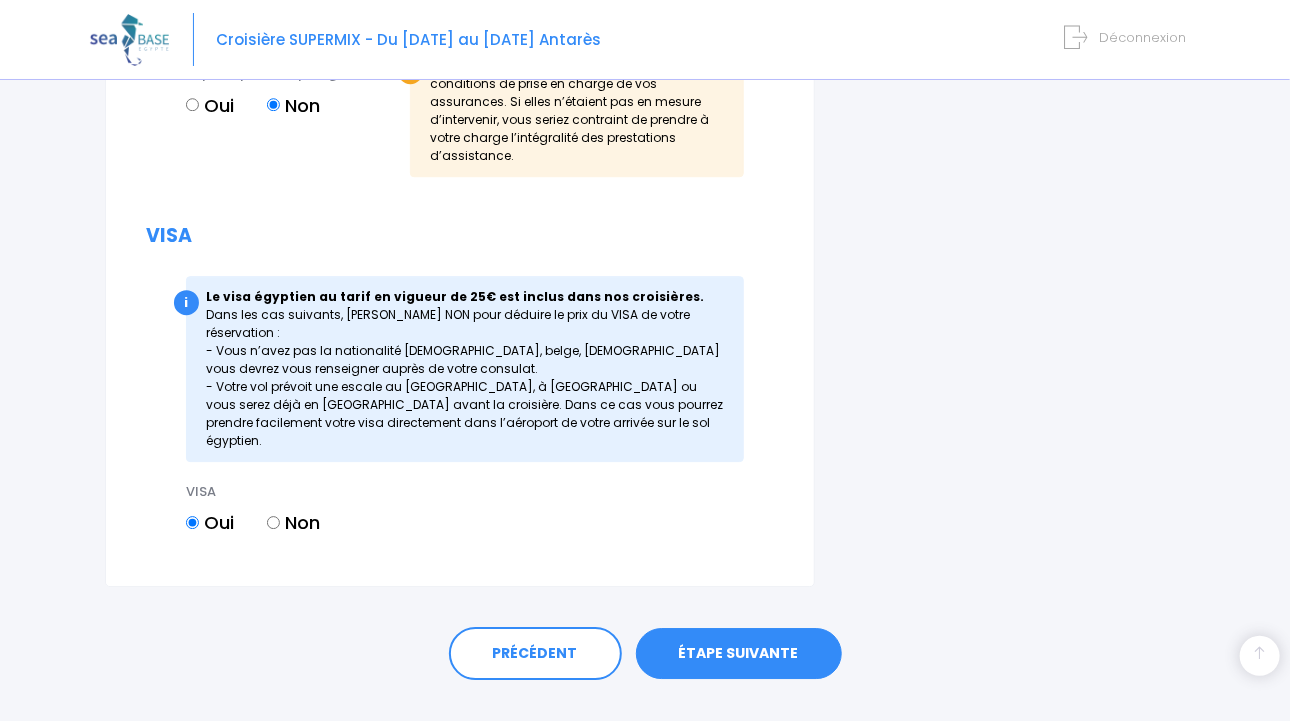 type on "33 6 86 38 93 73" 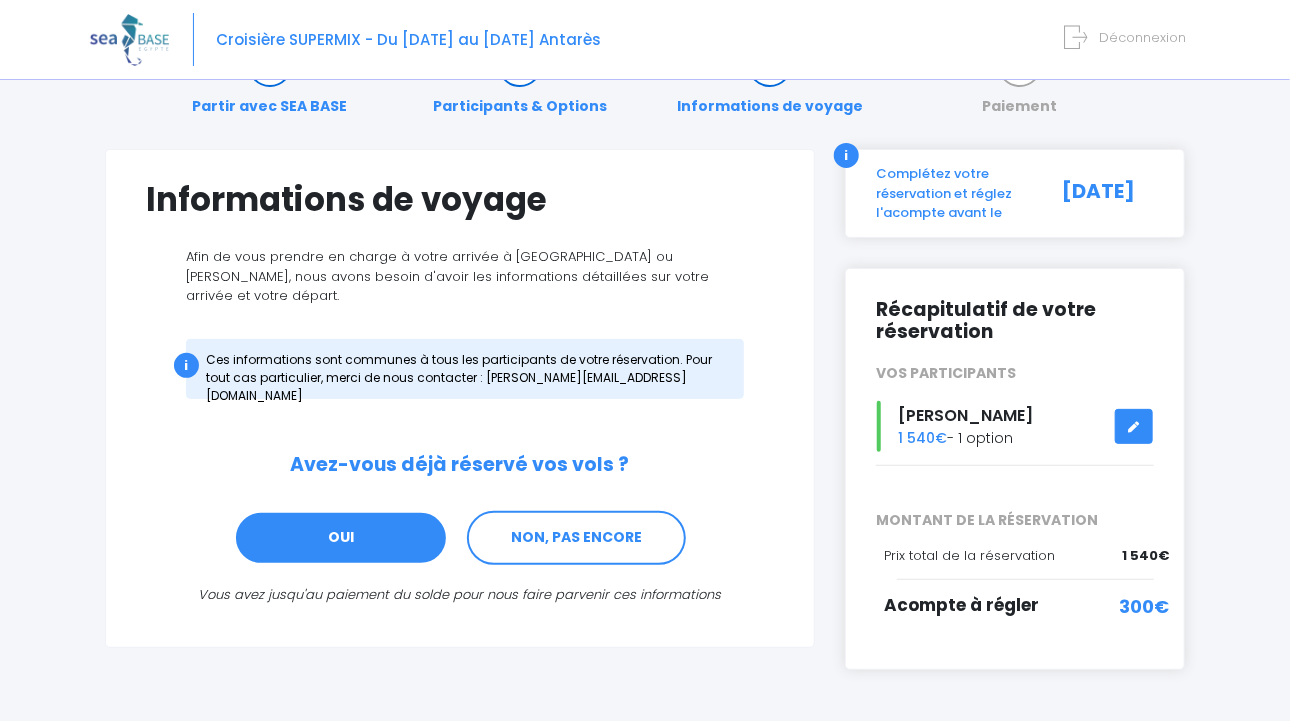 scroll, scrollTop: 105, scrollLeft: 0, axis: vertical 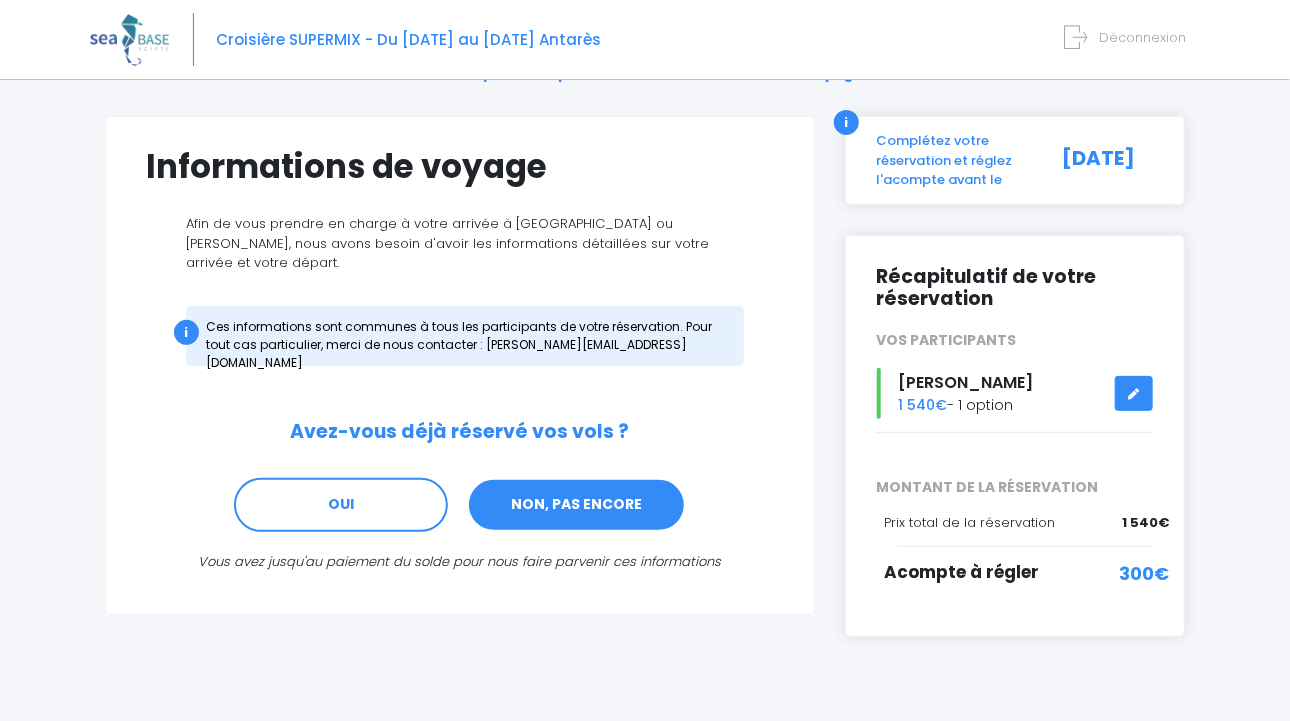 click on "NON, PAS ENCORE" at bounding box center (576, 505) 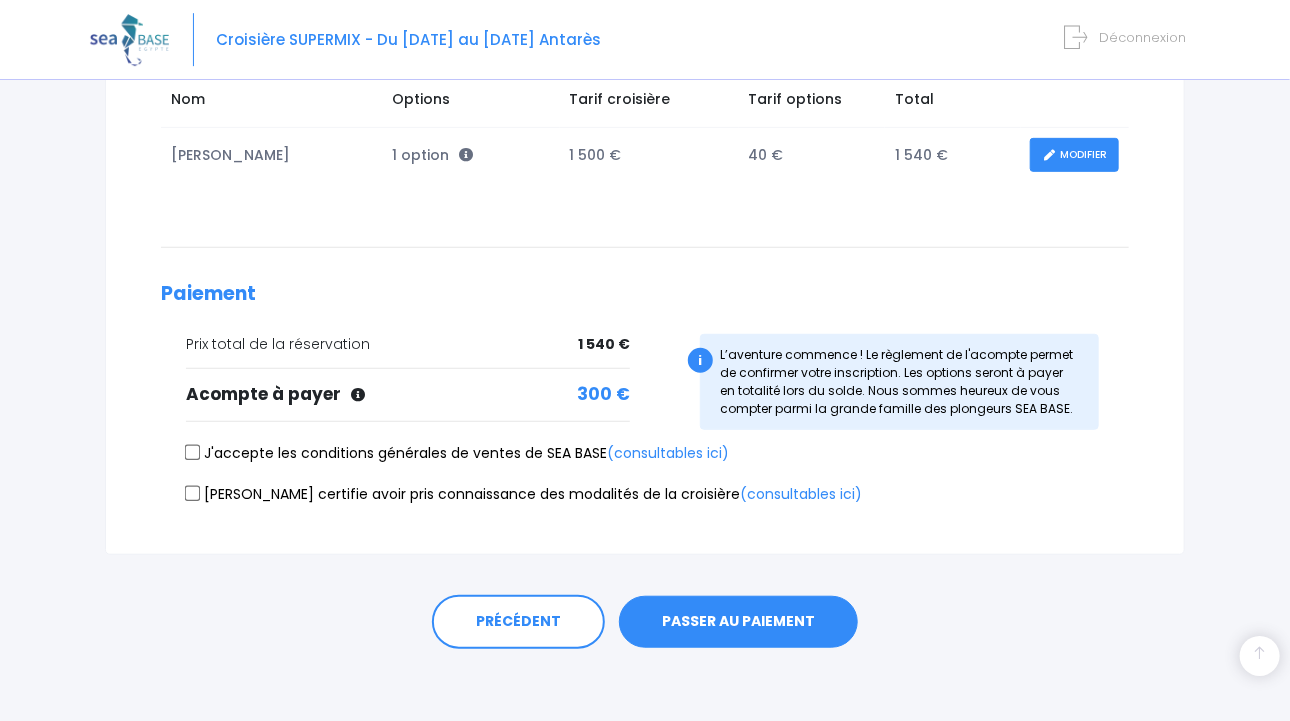 scroll, scrollTop: 350, scrollLeft: 0, axis: vertical 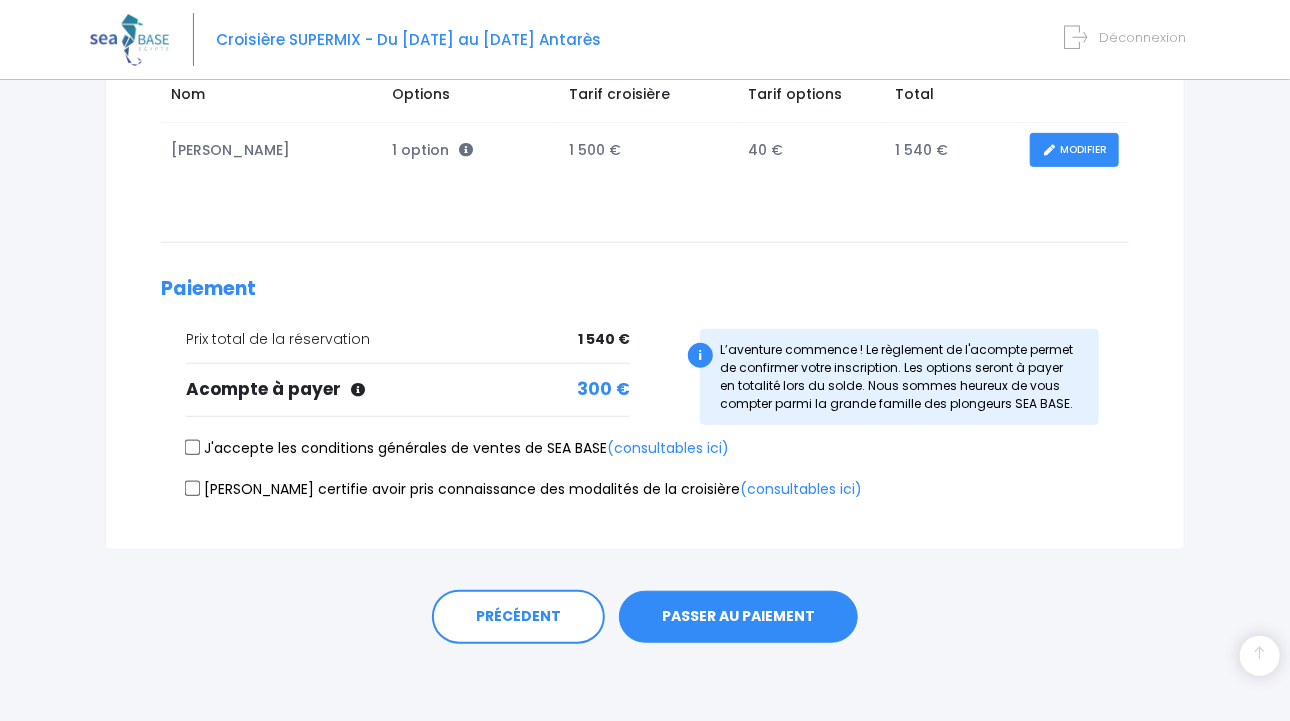 click on "J'accepte les conditions générales de ventes de SEA BASE  (consultables ici)" at bounding box center [193, 448] 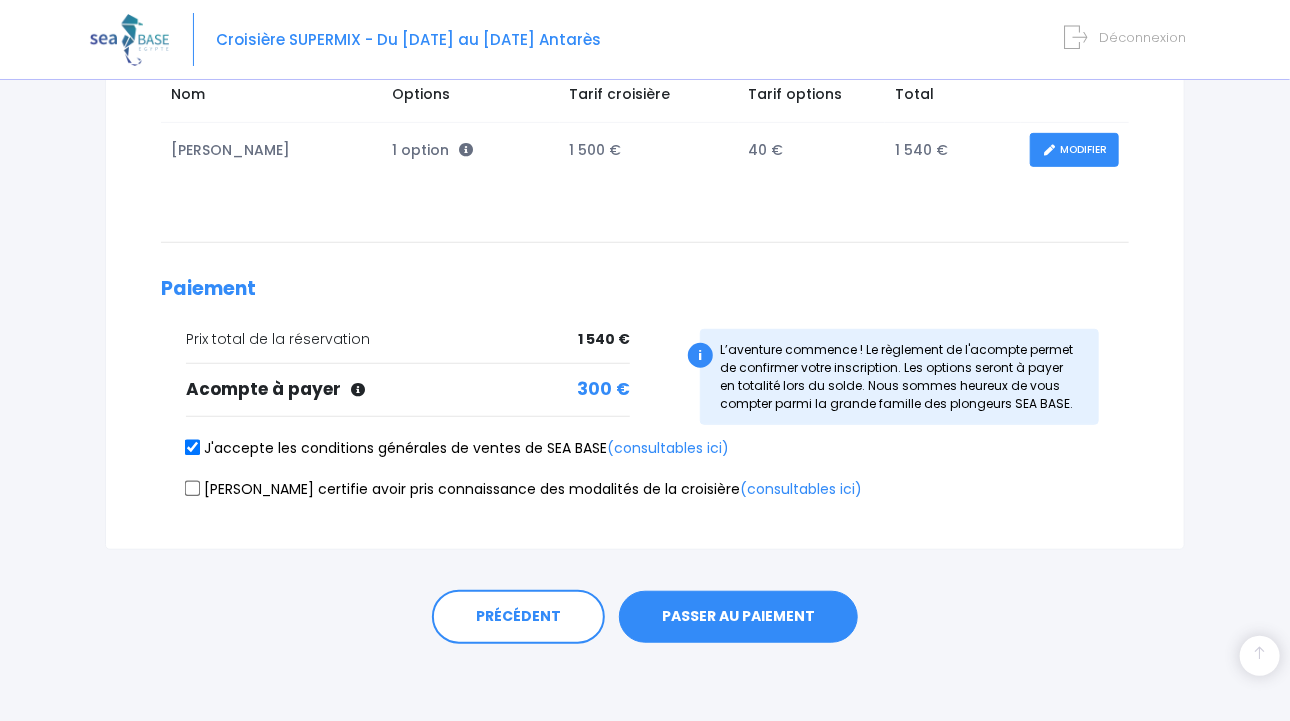click on "[PERSON_NAME] certifie avoir pris connaissance des modalités de la croisière  (consultables ici)" at bounding box center [193, 488] 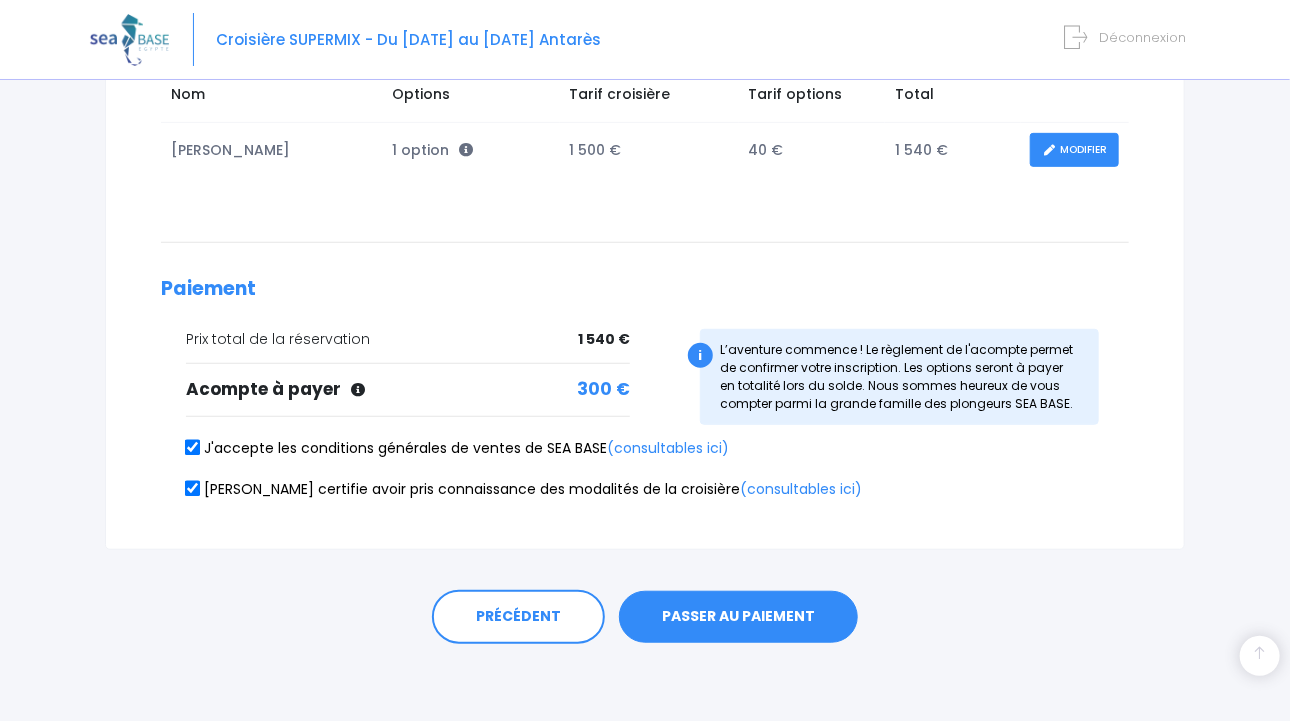 click on "PASSER AU PAIEMENT" at bounding box center [738, 617] 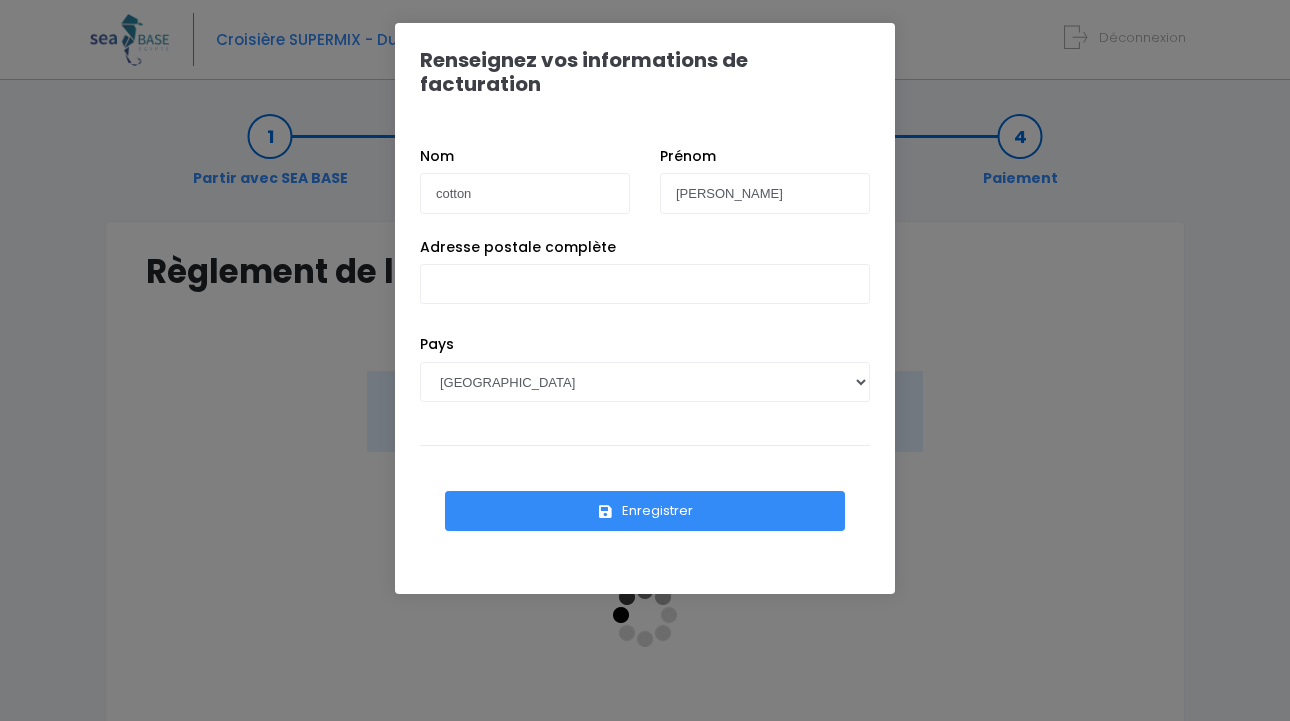 scroll, scrollTop: 0, scrollLeft: 0, axis: both 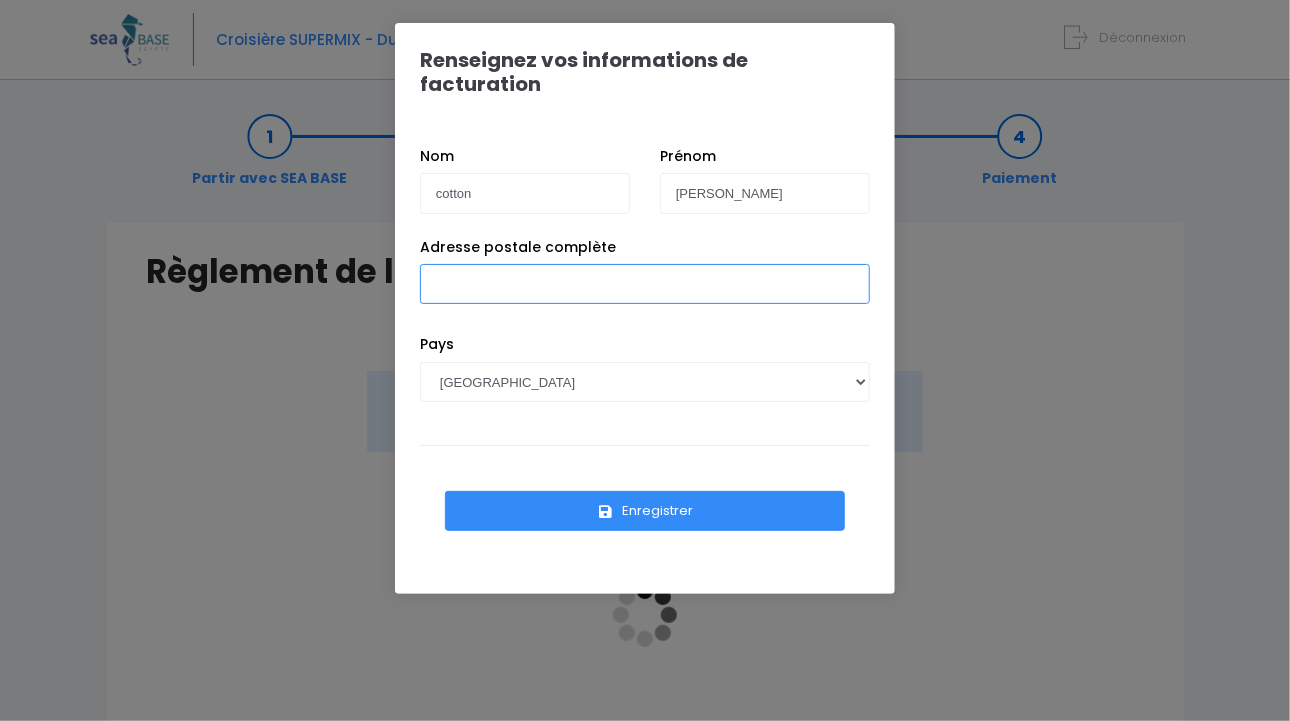 click on "Adresse postale complète" at bounding box center (645, 284) 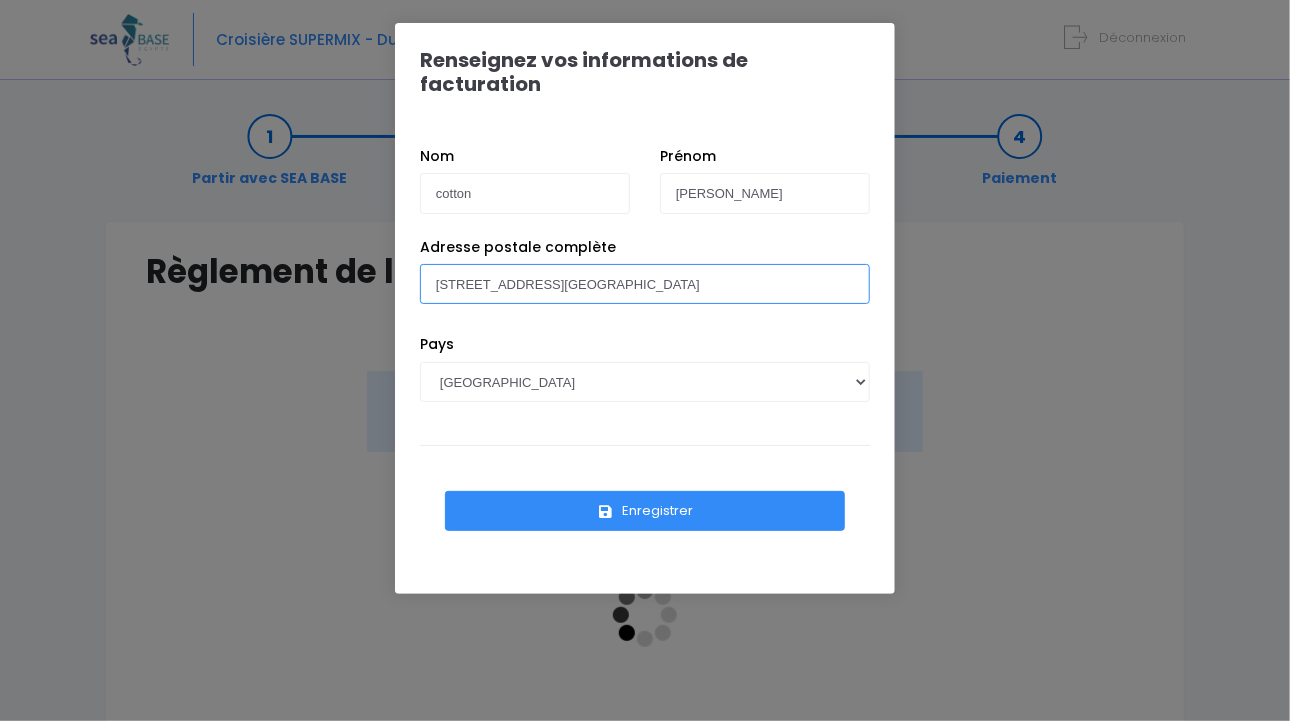 type on "[STREET_ADDRESS][GEOGRAPHIC_DATA]" 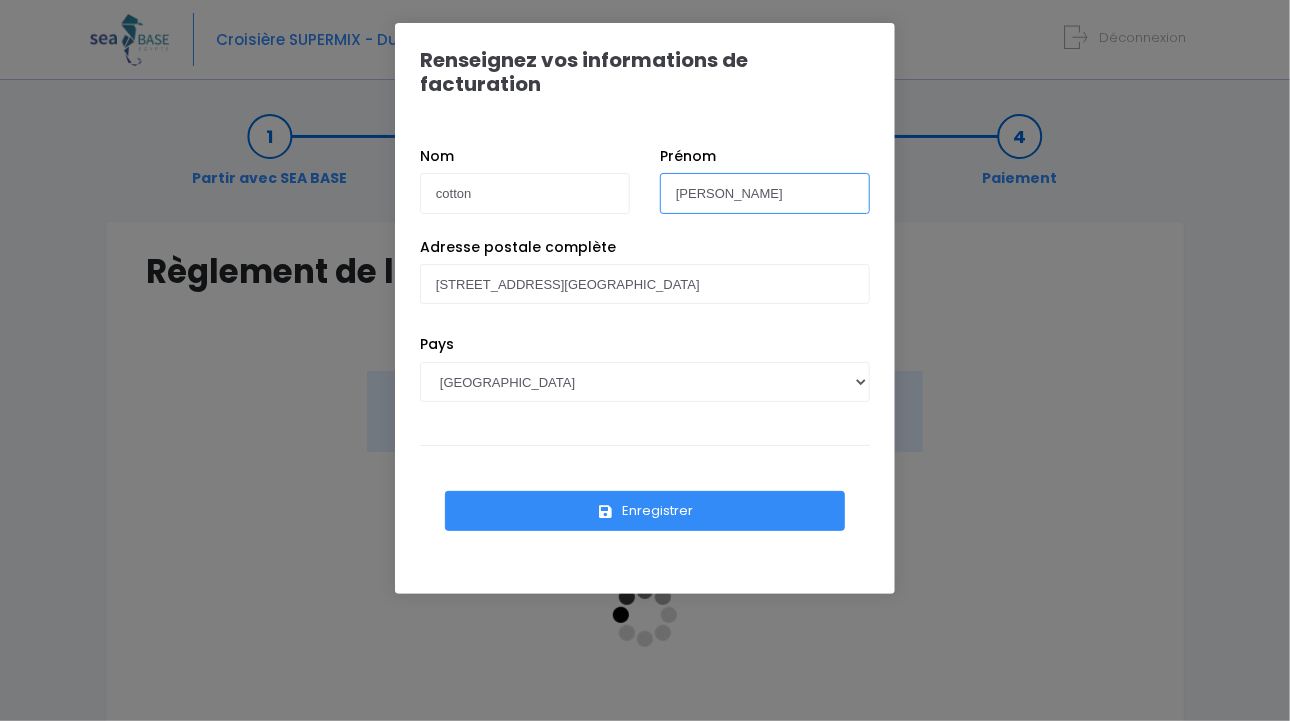 type on "[PERSON_NAME]" 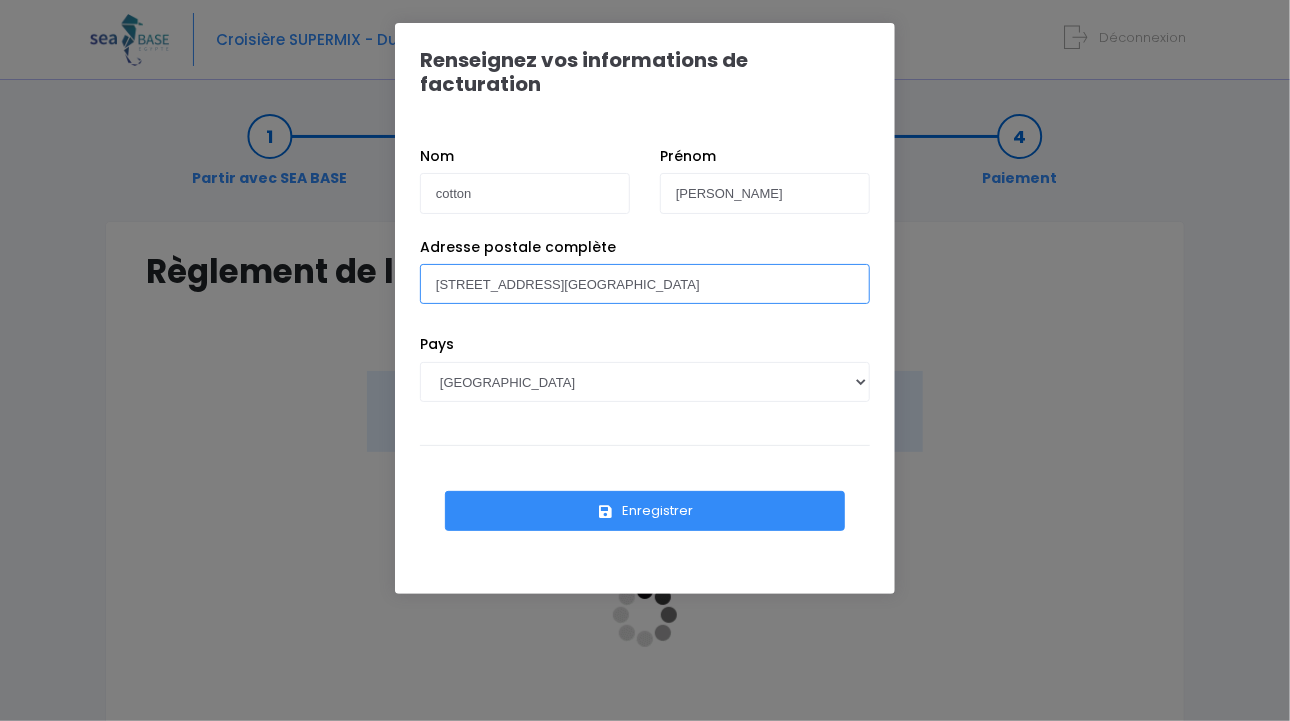 click on "[STREET_ADDRESS][GEOGRAPHIC_DATA]" at bounding box center [645, 284] 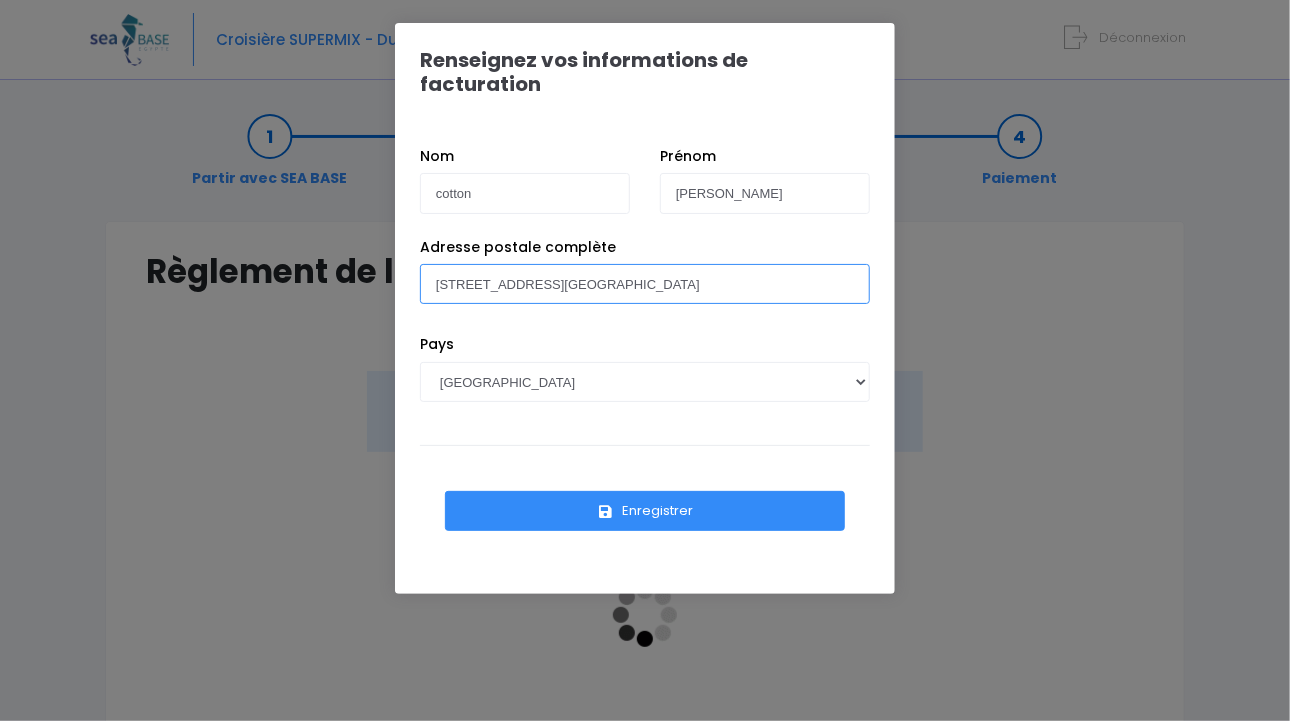 type on "[STREET_ADDRESS][GEOGRAPHIC_DATA]" 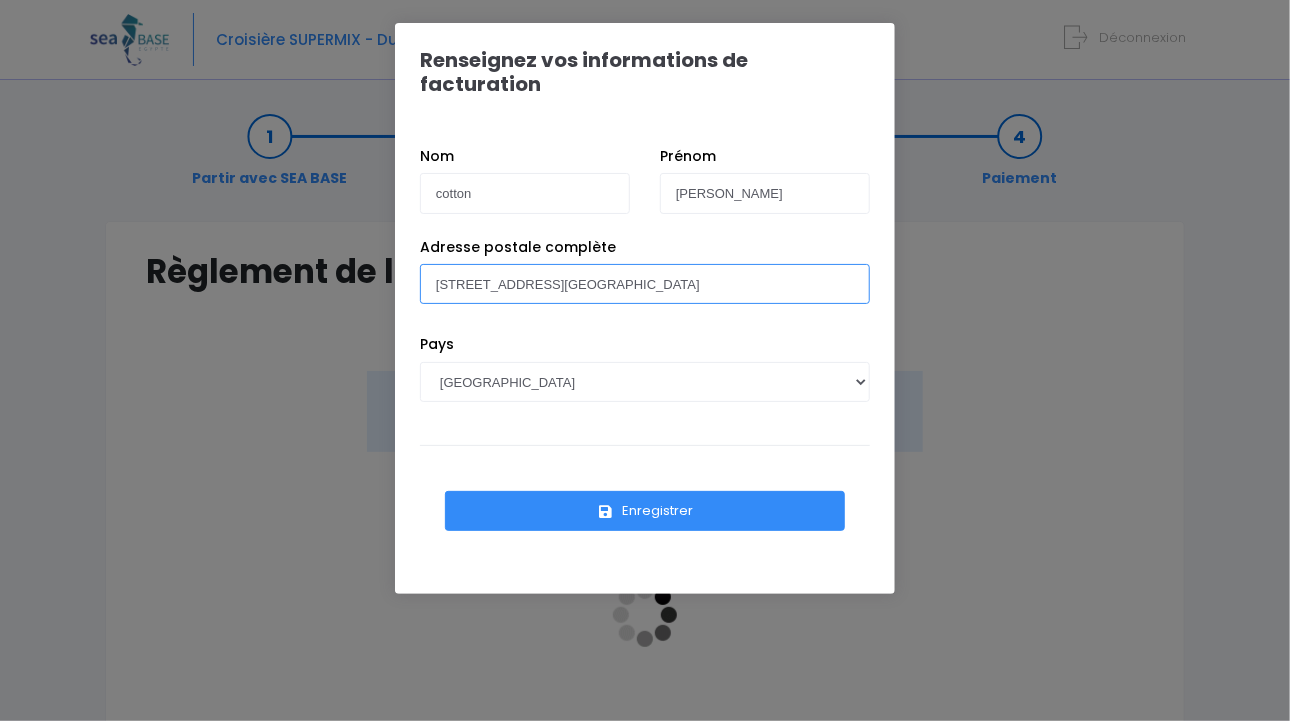 click on "Enregistrer" at bounding box center (645, 511) 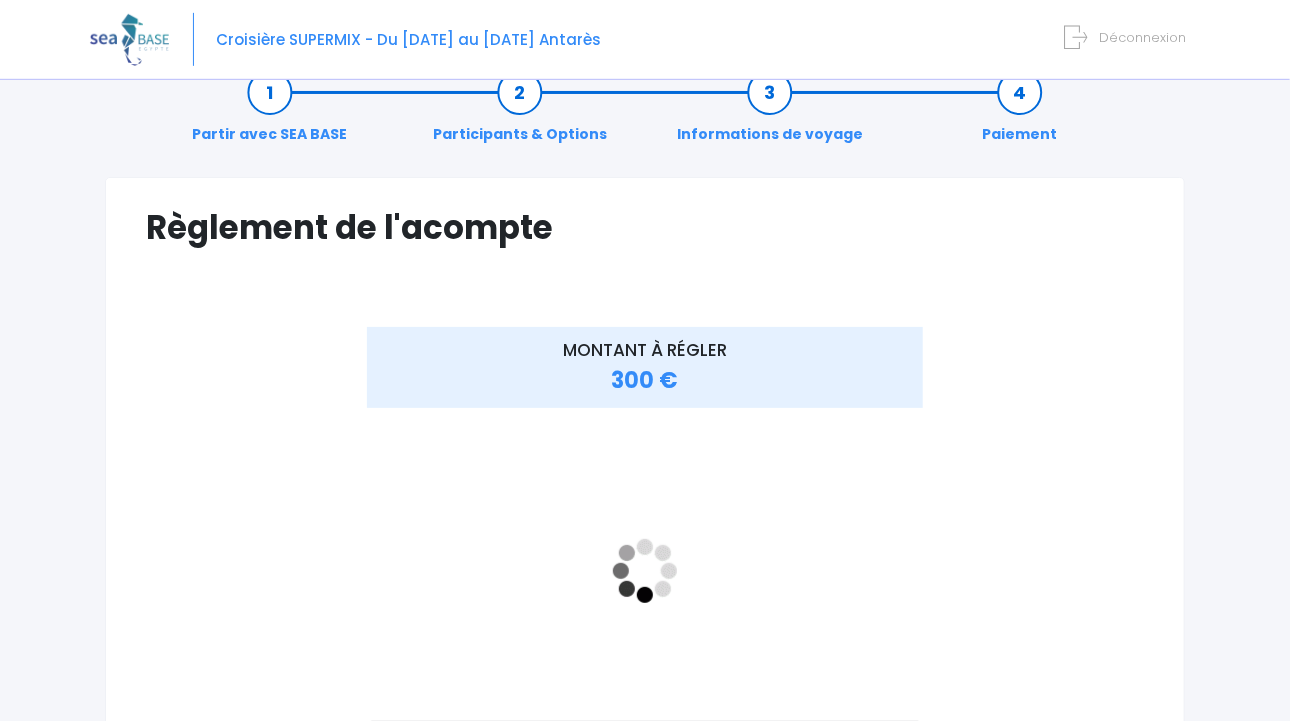 scroll, scrollTop: 0, scrollLeft: 0, axis: both 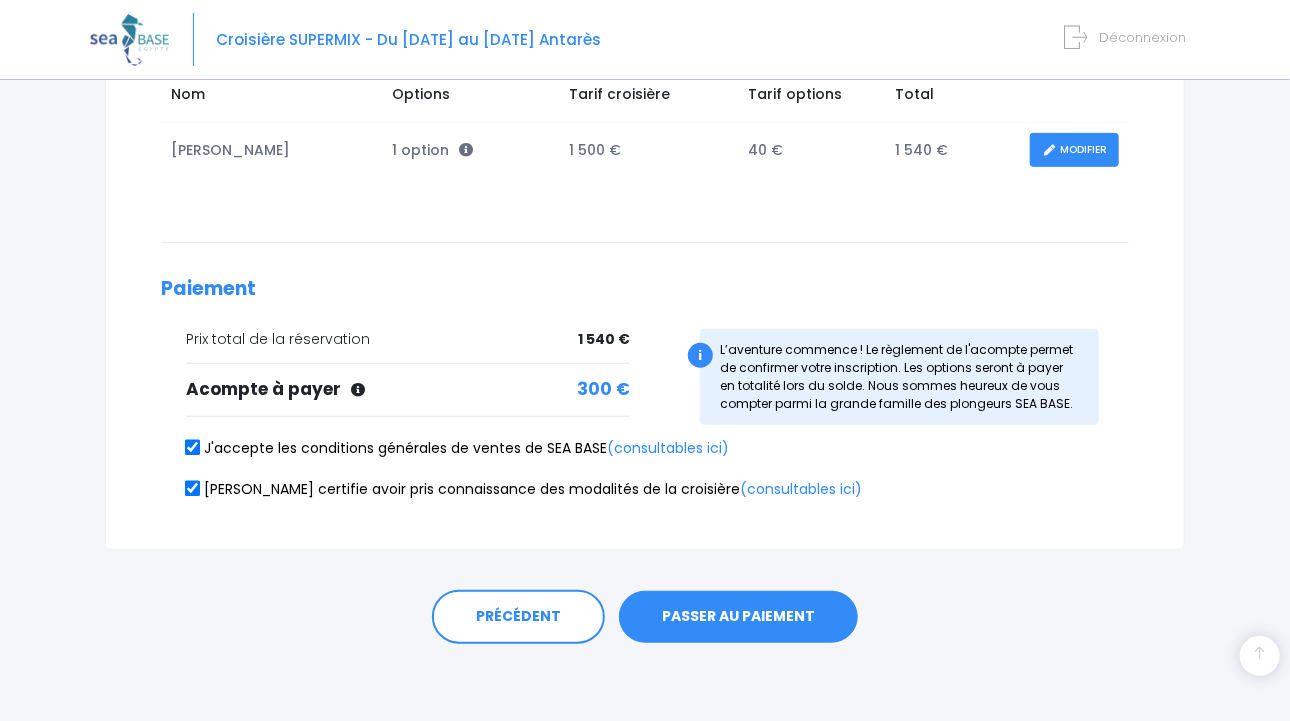 click on "PASSER AU PAIEMENT" at bounding box center [738, 617] 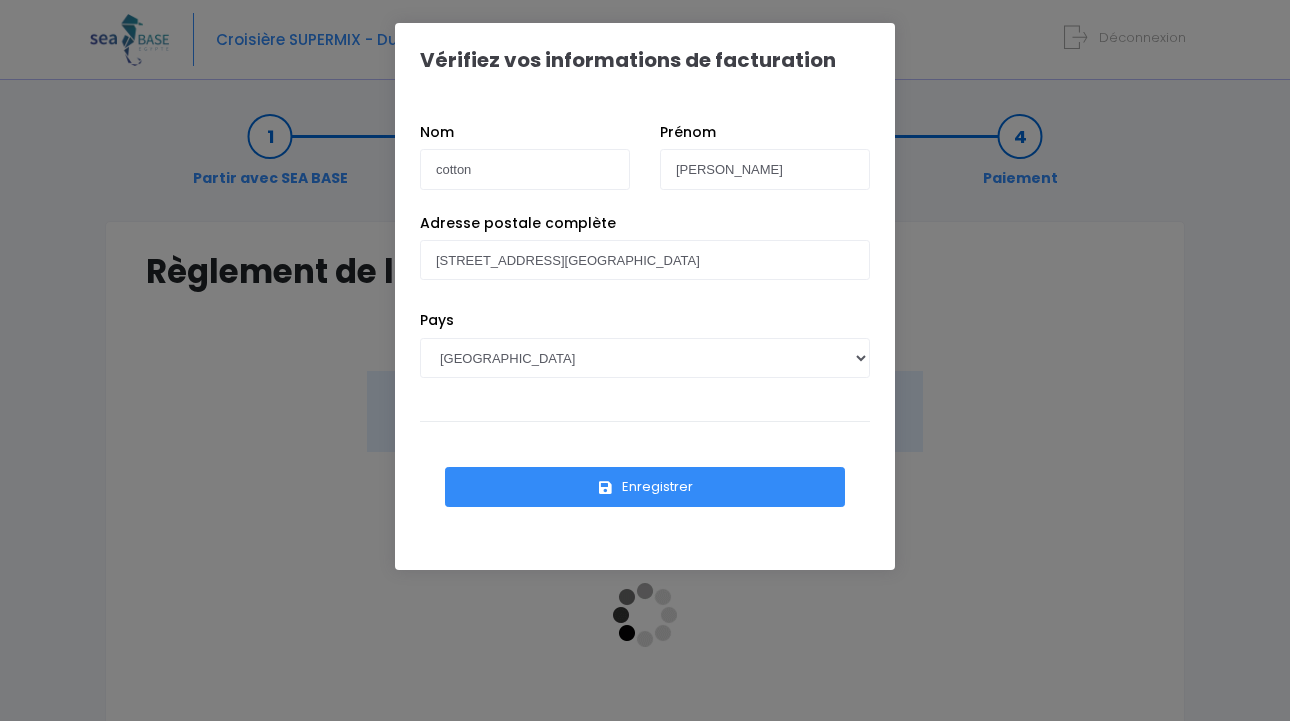 scroll, scrollTop: 0, scrollLeft: 0, axis: both 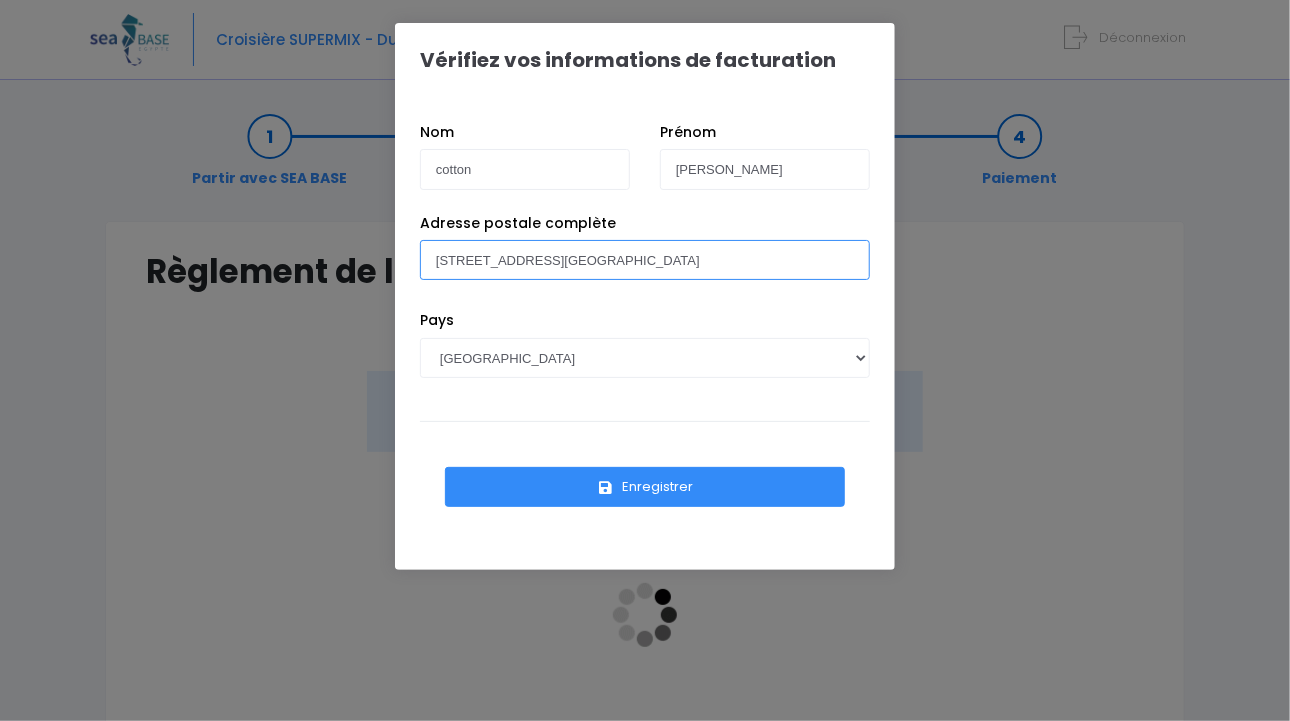 click on "[STREET_ADDRESS][GEOGRAPHIC_DATA]" at bounding box center (645, 260) 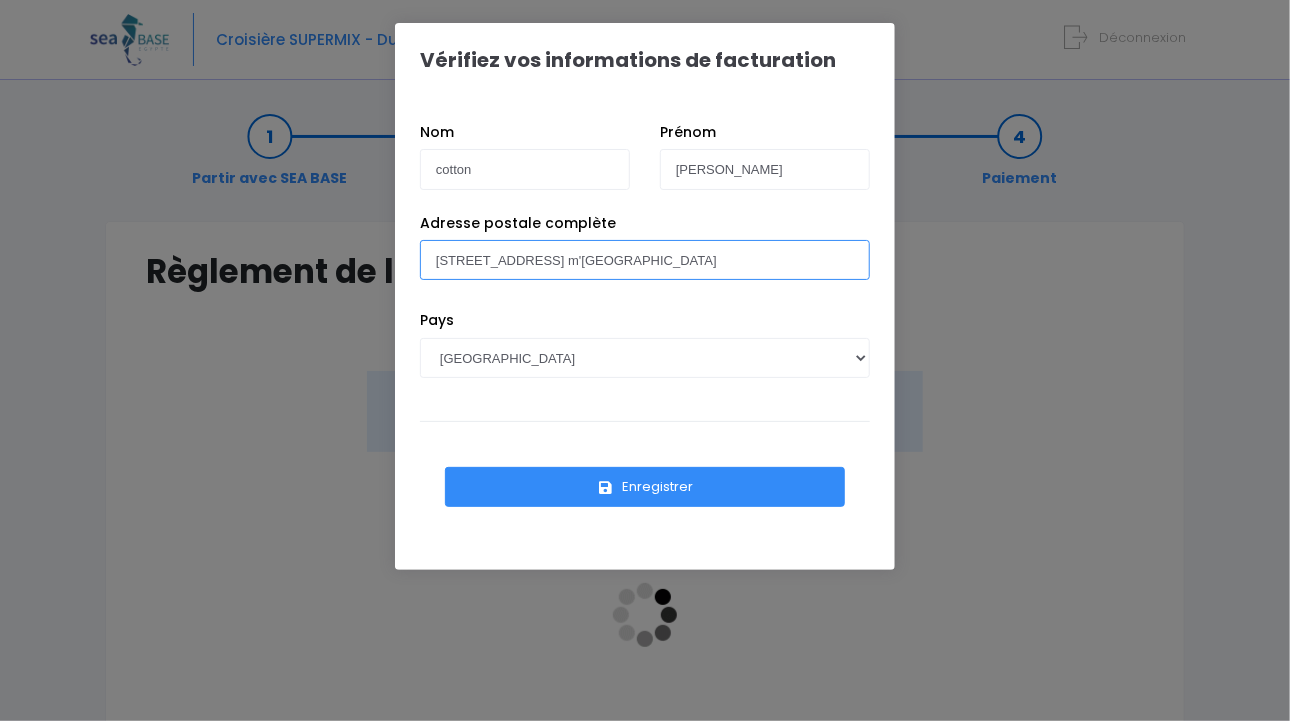 click on "[STREET_ADDRESS] m'[GEOGRAPHIC_DATA]" at bounding box center [645, 260] 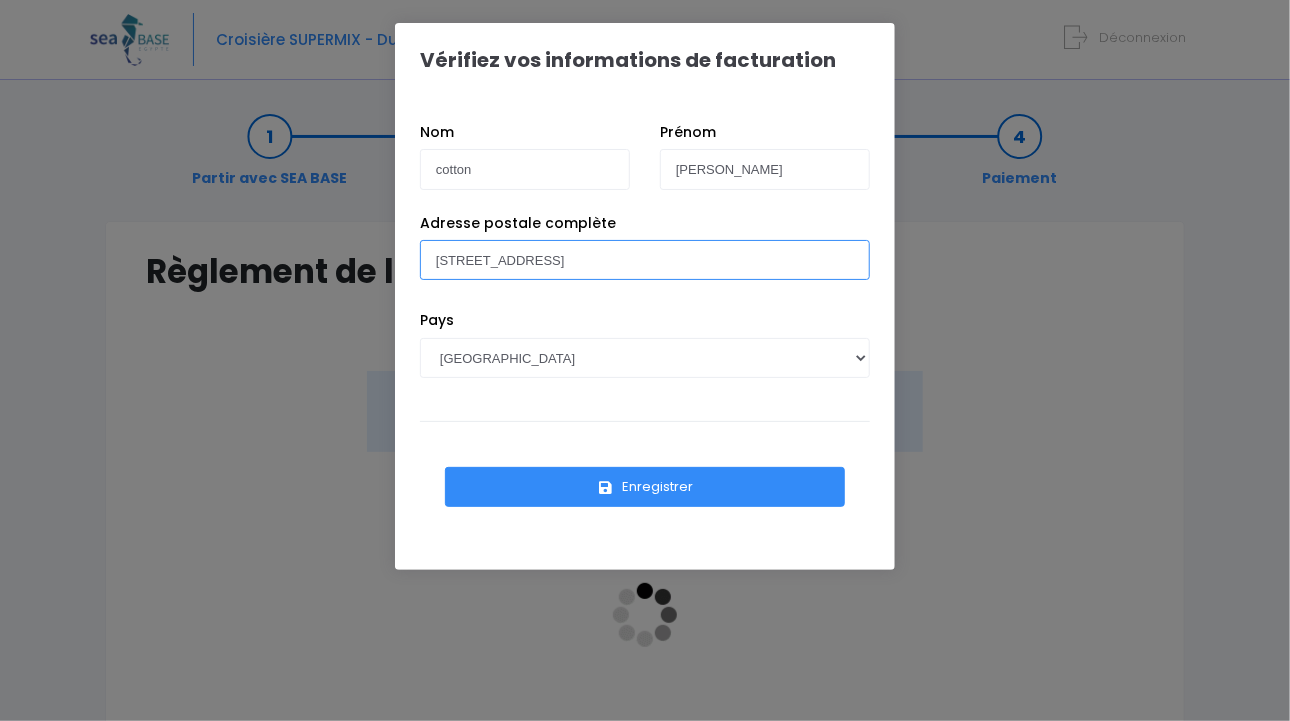 type on "11 RUE DE LA BELLE MAISON - 85350 l'ile d'yeu" 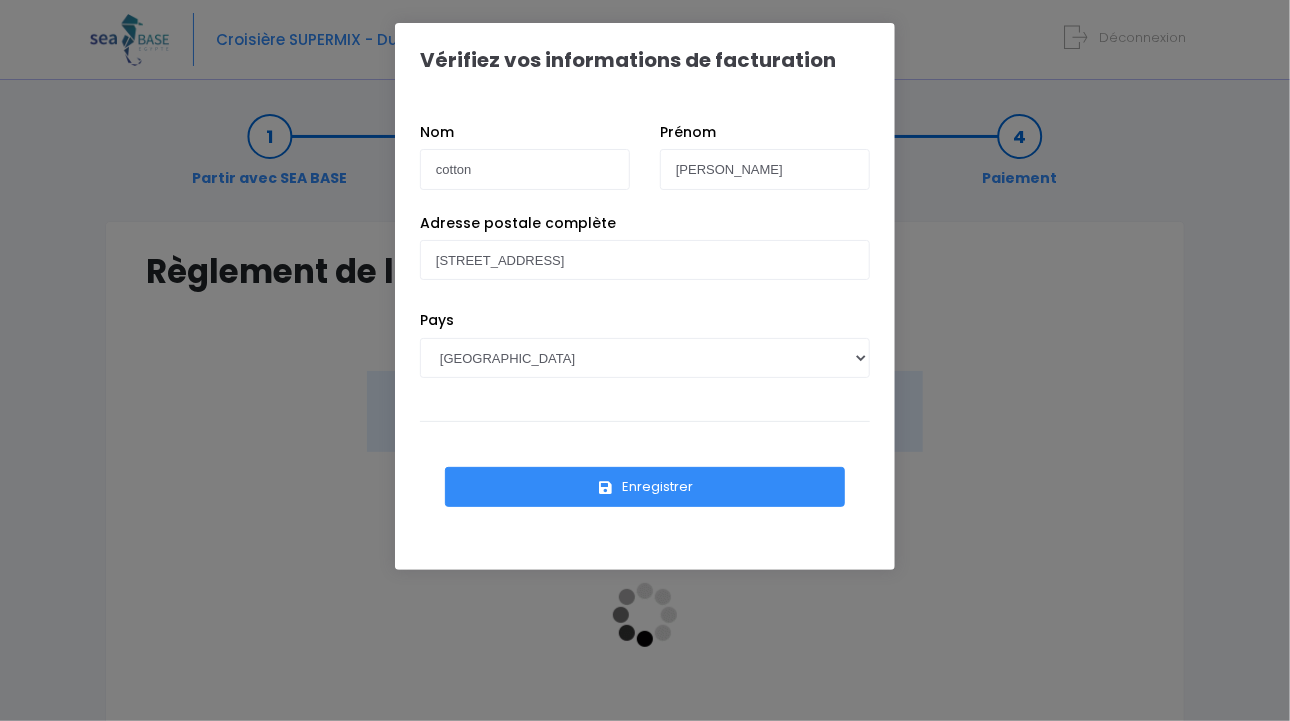 click on "Enregistrer" at bounding box center [645, 487] 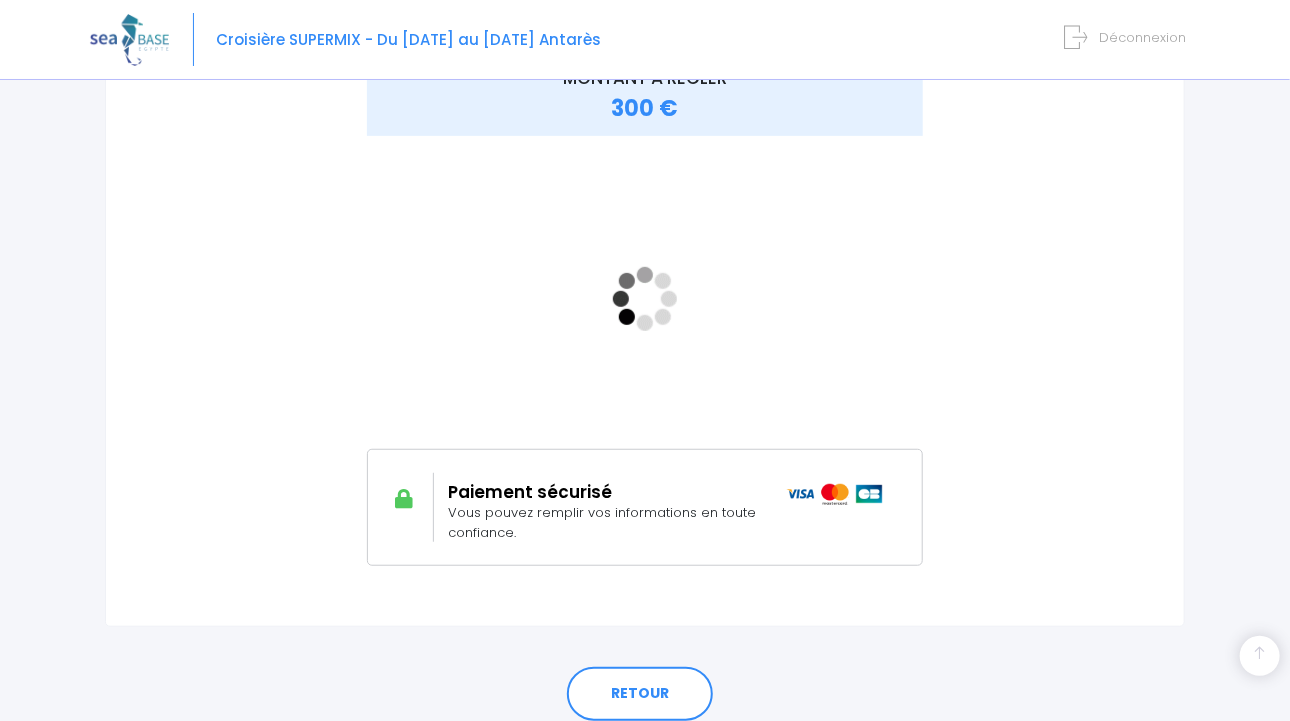 scroll, scrollTop: 394, scrollLeft: 0, axis: vertical 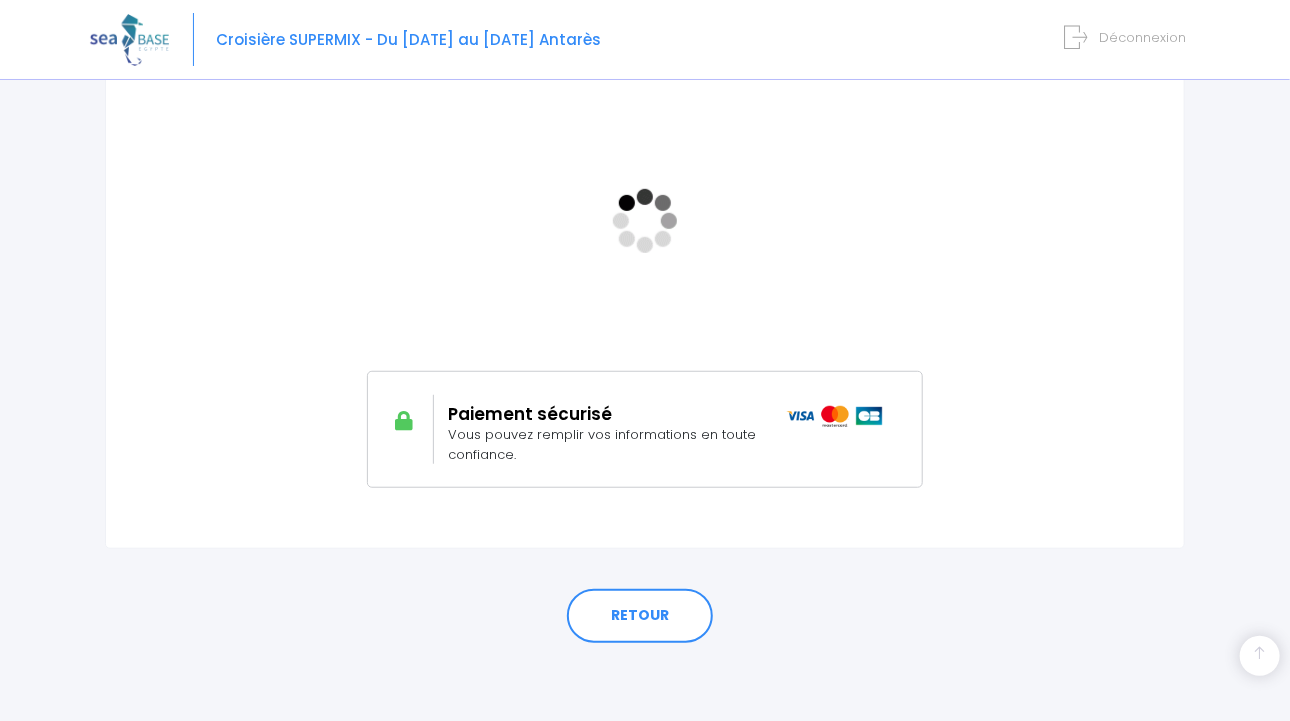 click on "Vous pouvez remplir vos informations en toute confiance." at bounding box center (603, 444) 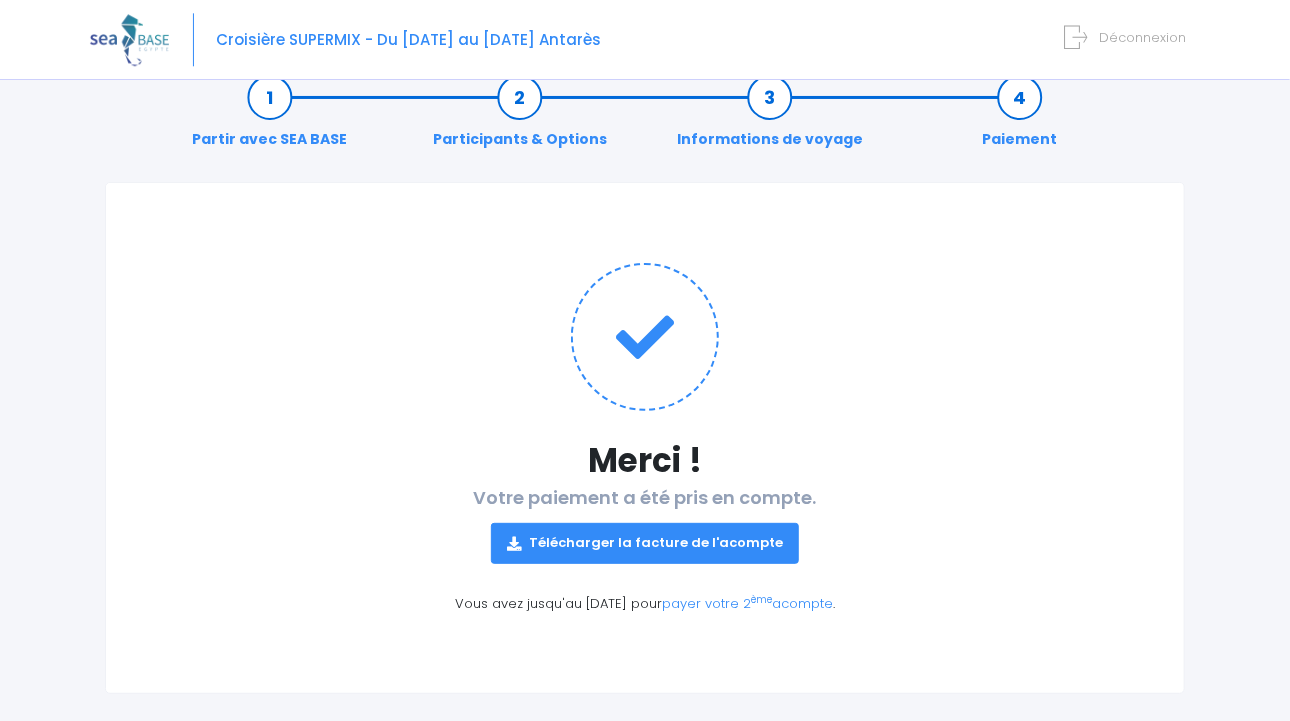 scroll, scrollTop: 60, scrollLeft: 0, axis: vertical 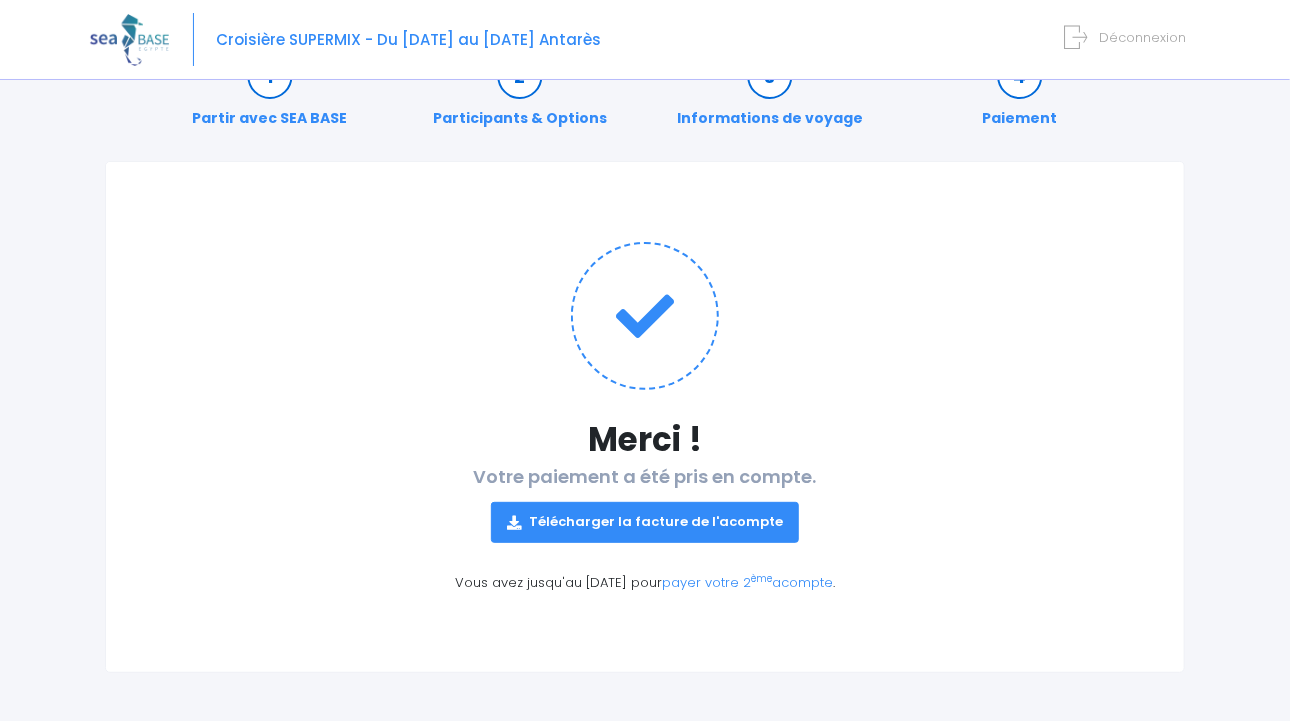 click on "Télécharger la facture de l'acompte" at bounding box center (645, 522) 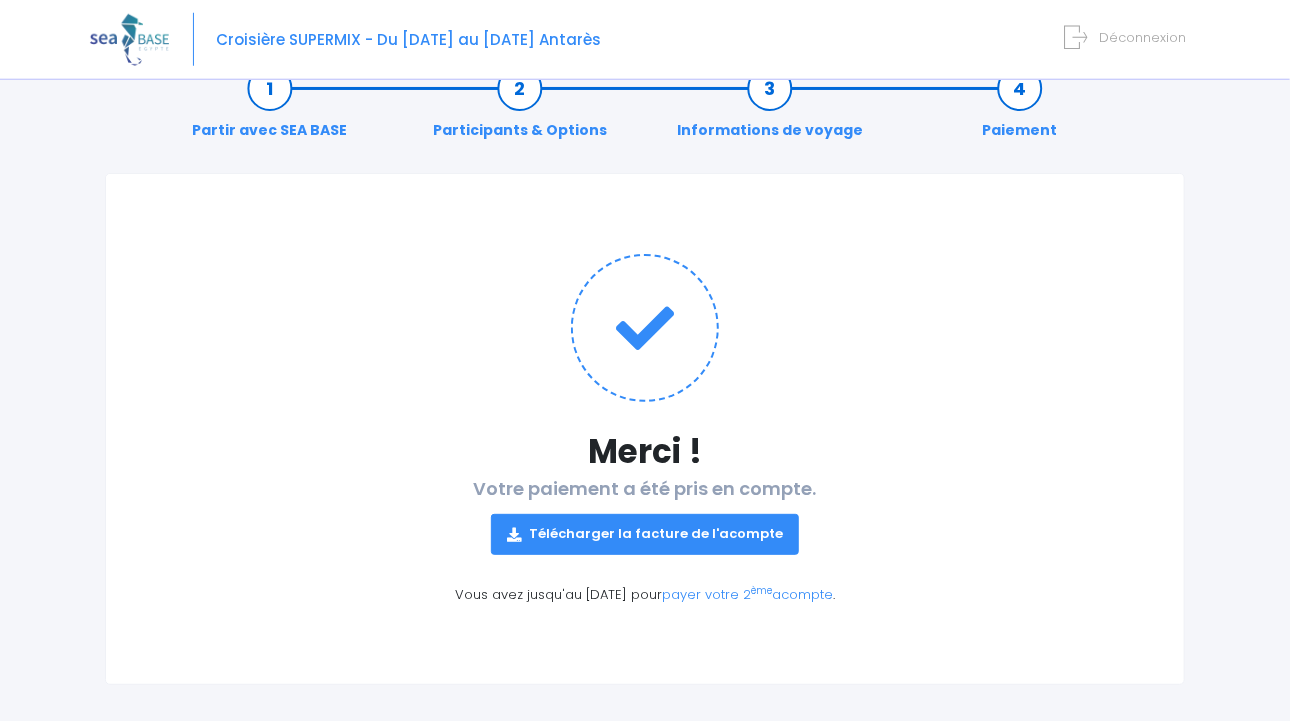 scroll, scrollTop: 60, scrollLeft: 0, axis: vertical 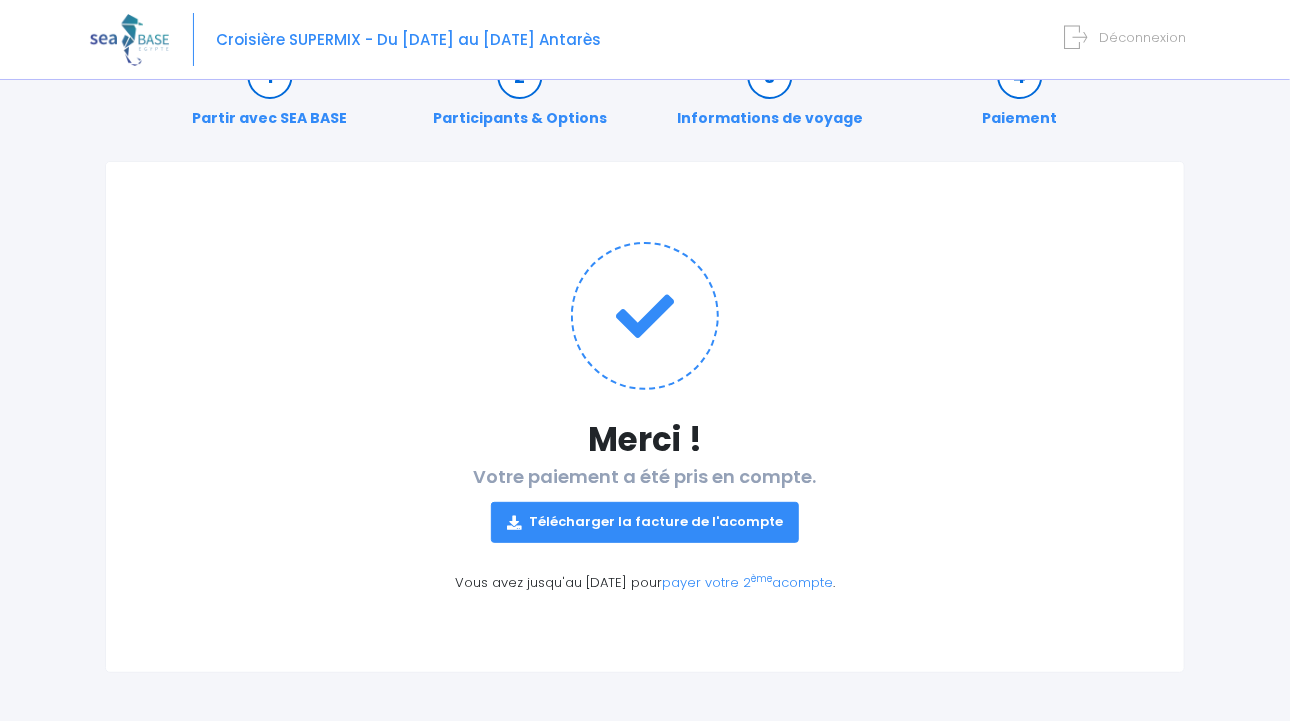 click on "Merci !" at bounding box center [645, 439] 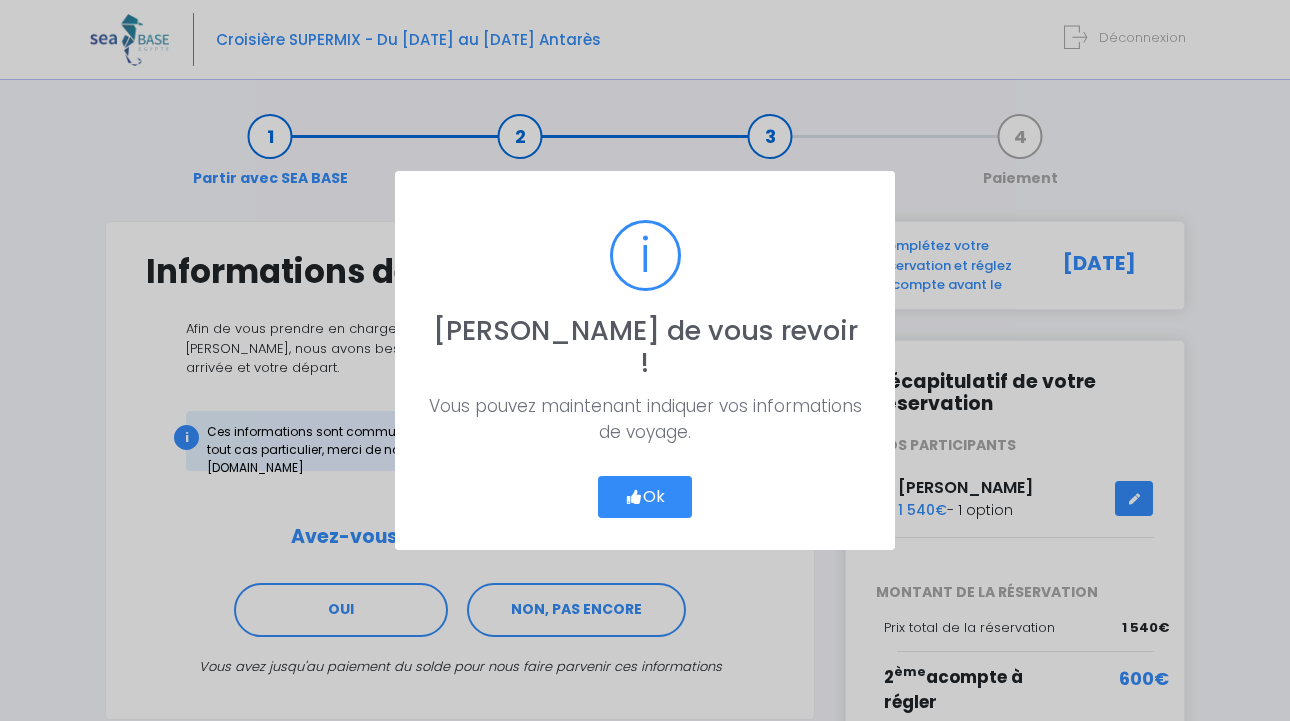 scroll, scrollTop: 0, scrollLeft: 0, axis: both 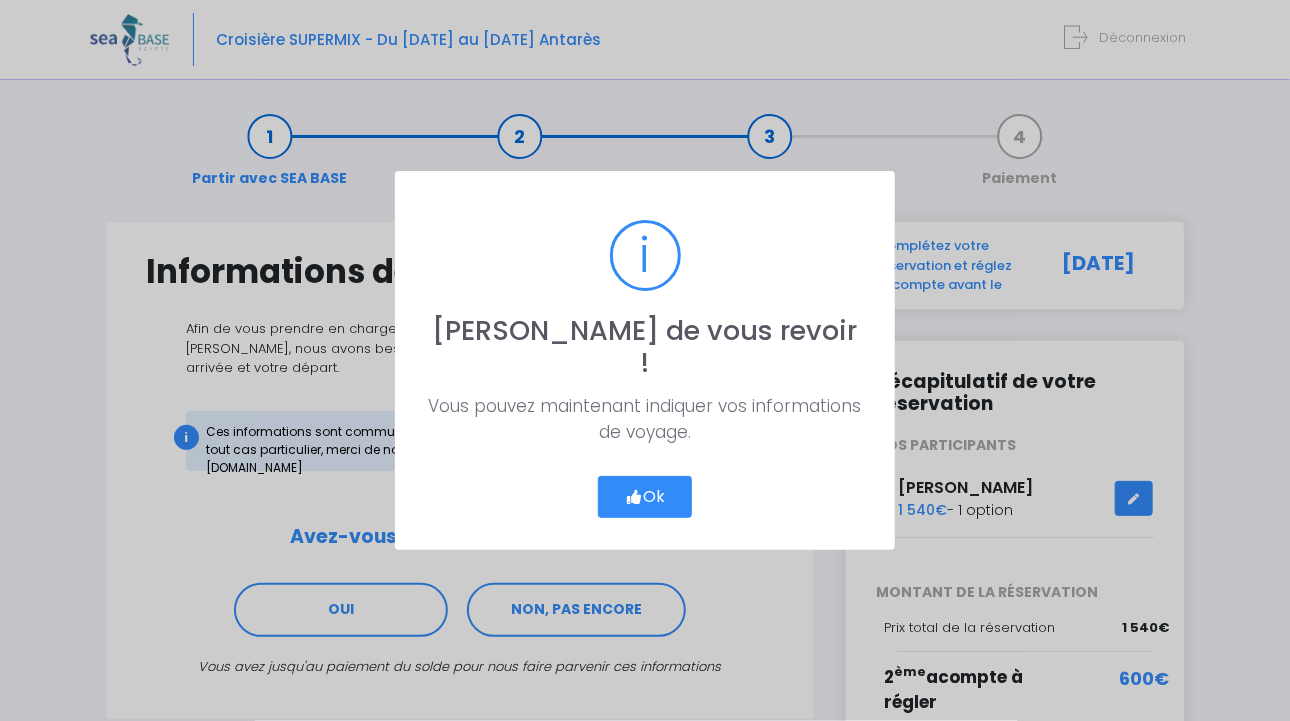 click on "Ok" at bounding box center [645, 497] 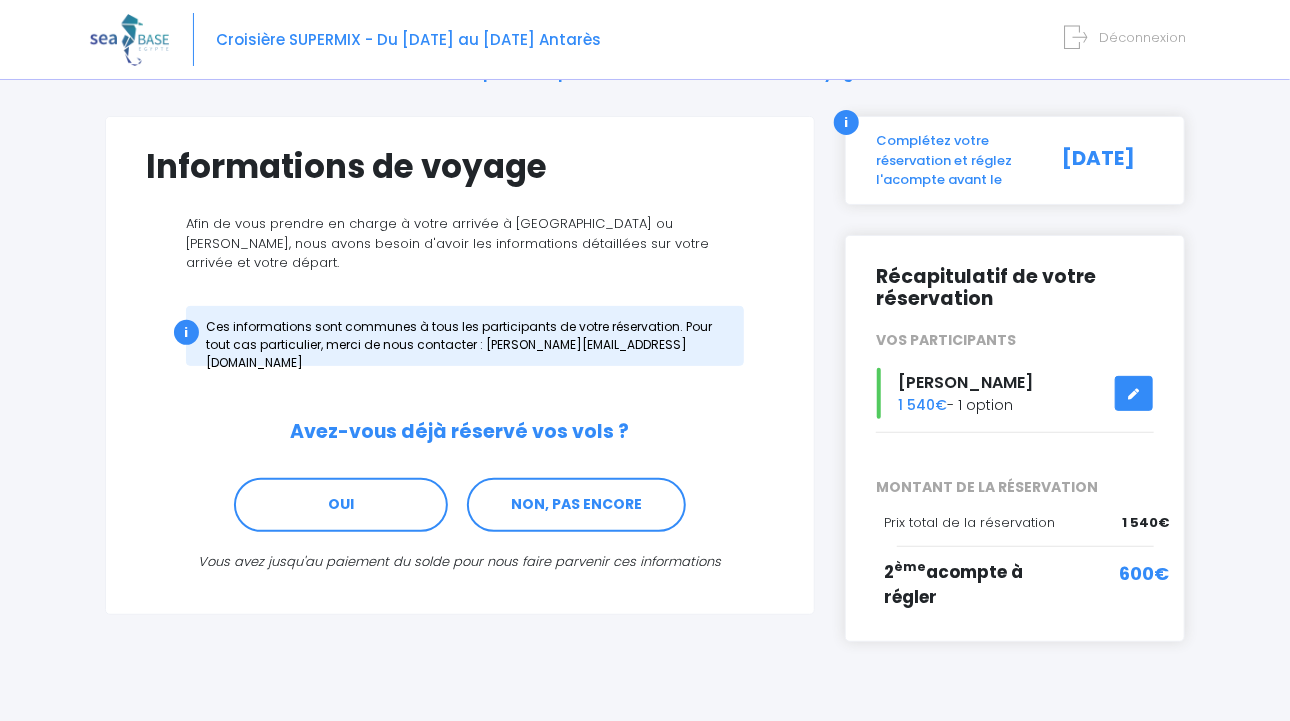 scroll, scrollTop: 0, scrollLeft: 0, axis: both 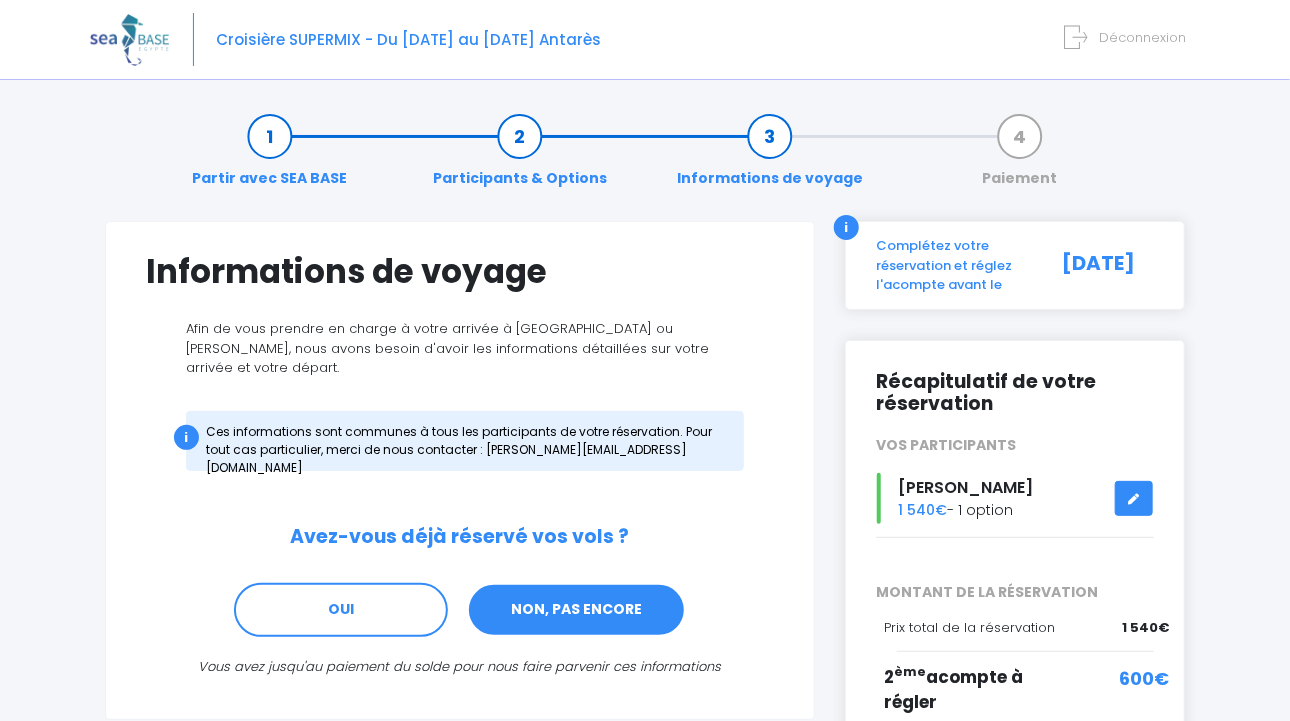click on "NON, PAS ENCORE" at bounding box center [576, 610] 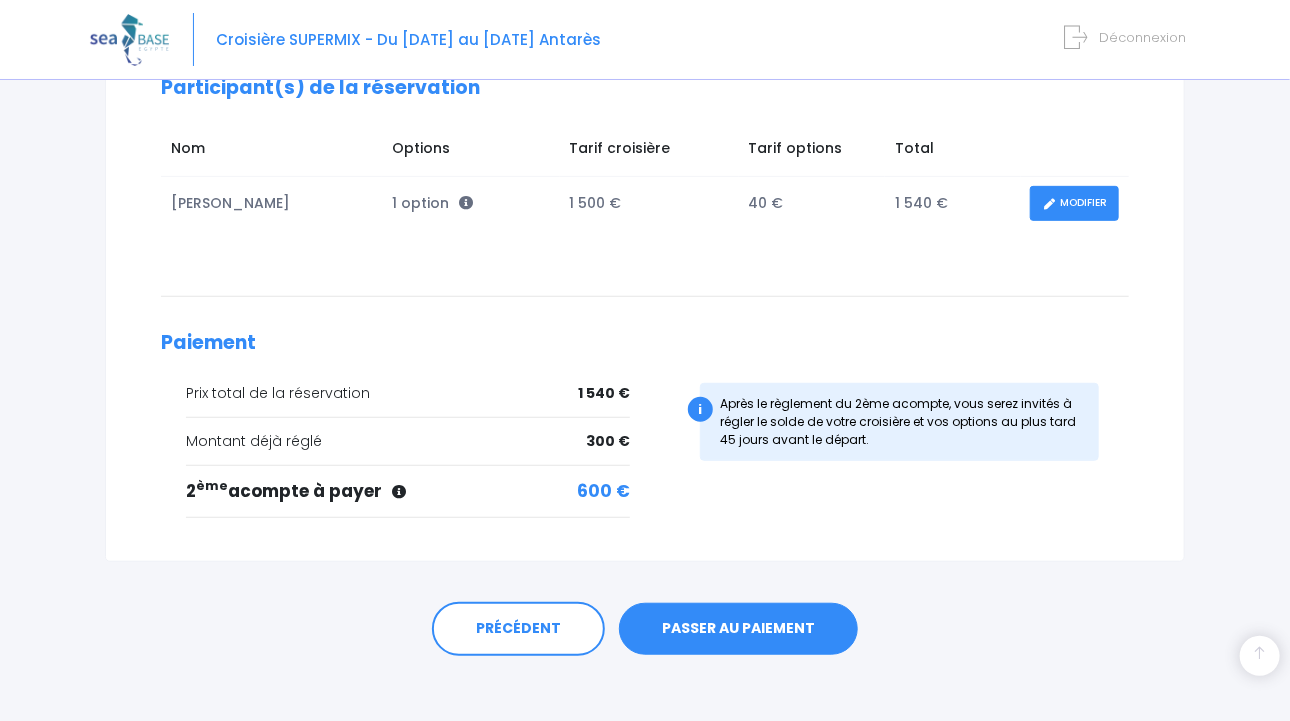 scroll, scrollTop: 328, scrollLeft: 0, axis: vertical 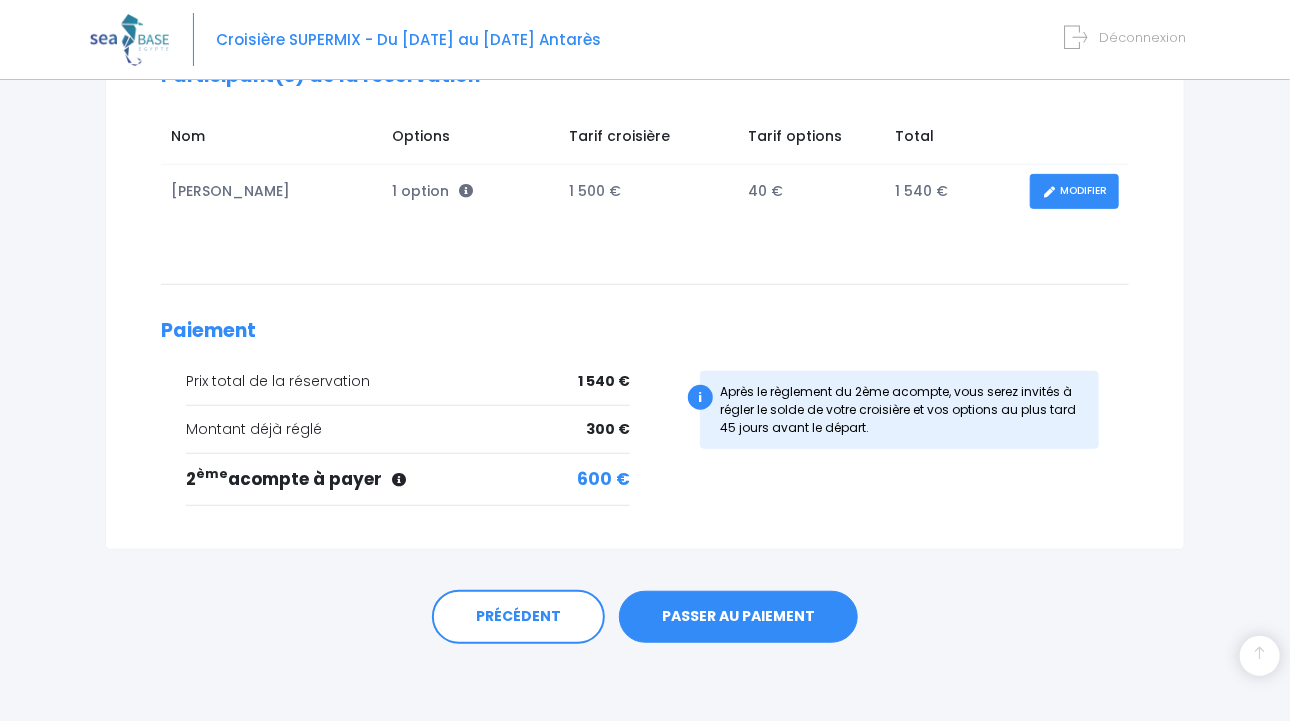 click on "PASSER AU PAIEMENT" at bounding box center (738, 617) 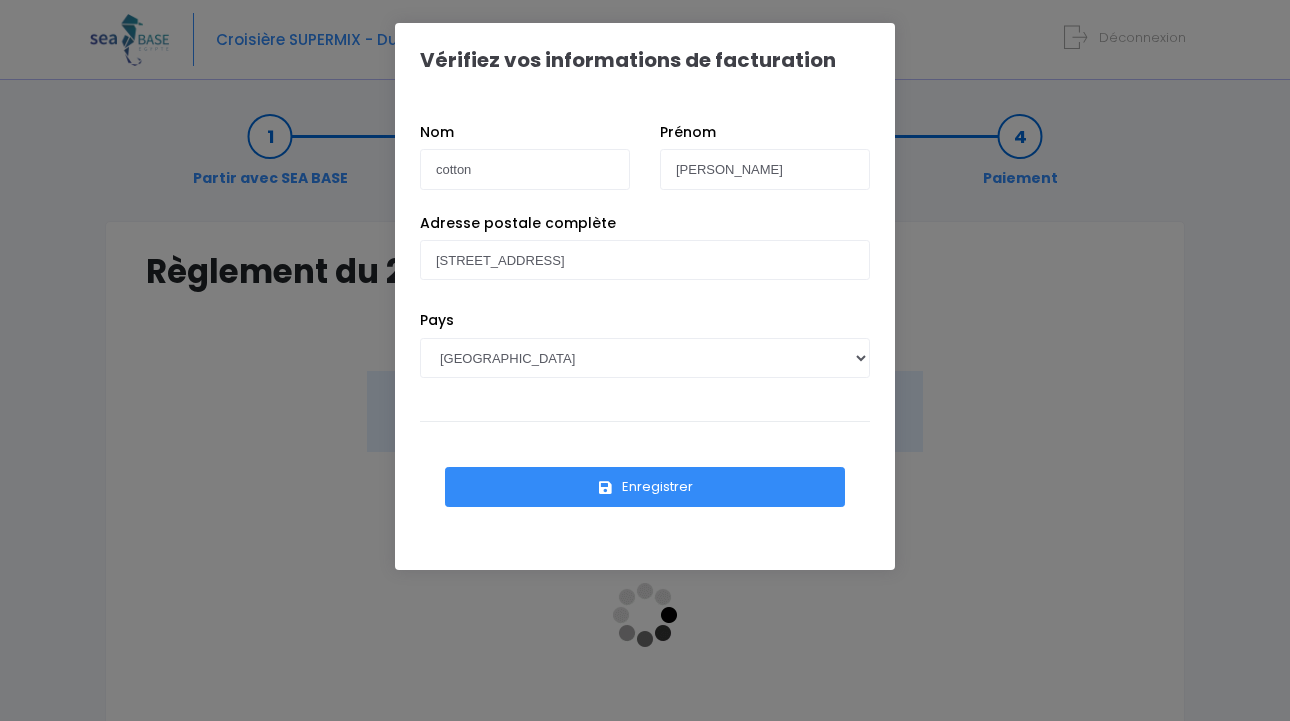 scroll, scrollTop: 0, scrollLeft: 0, axis: both 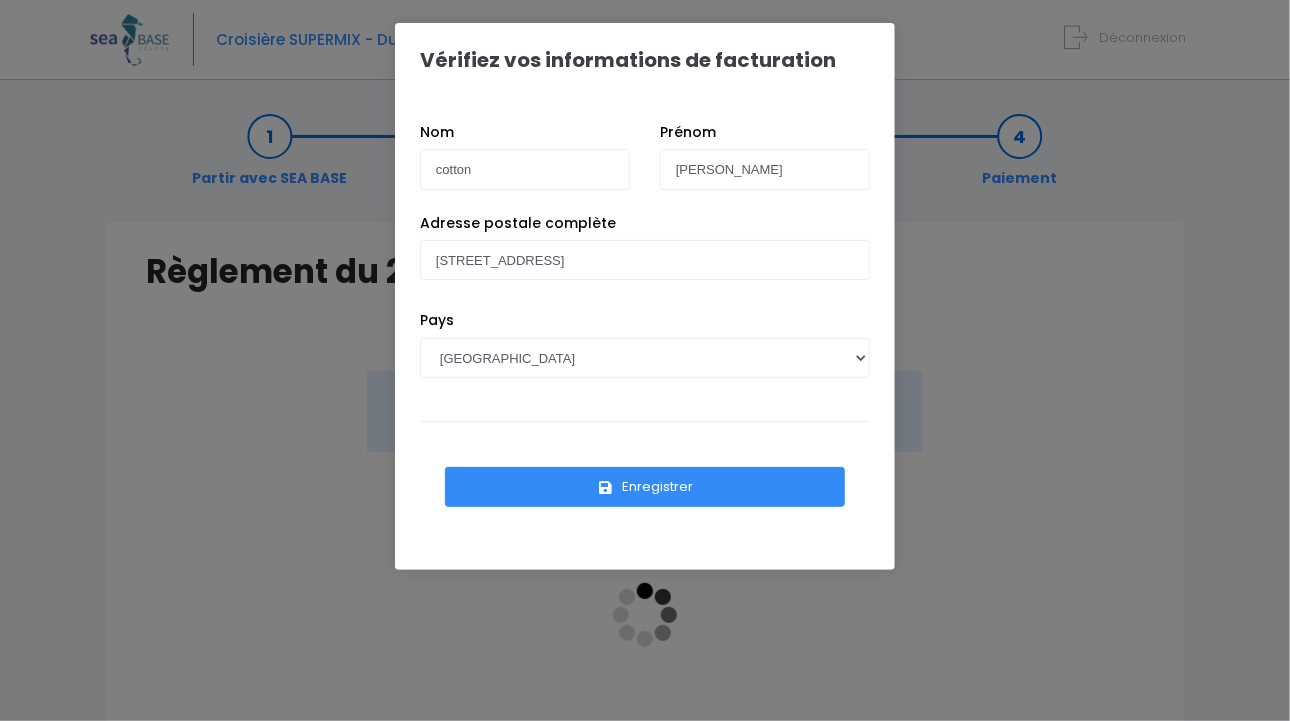 click on "Enregistrer" at bounding box center [645, 487] 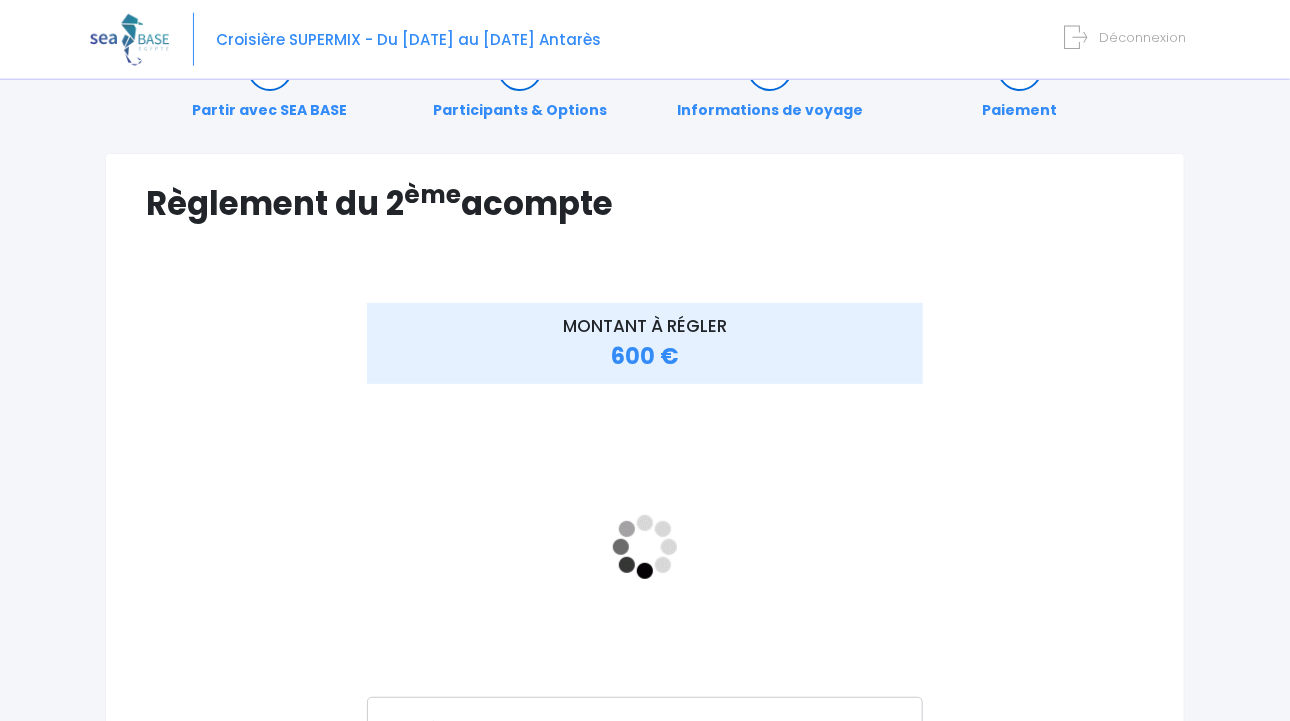 scroll, scrollTop: 105, scrollLeft: 0, axis: vertical 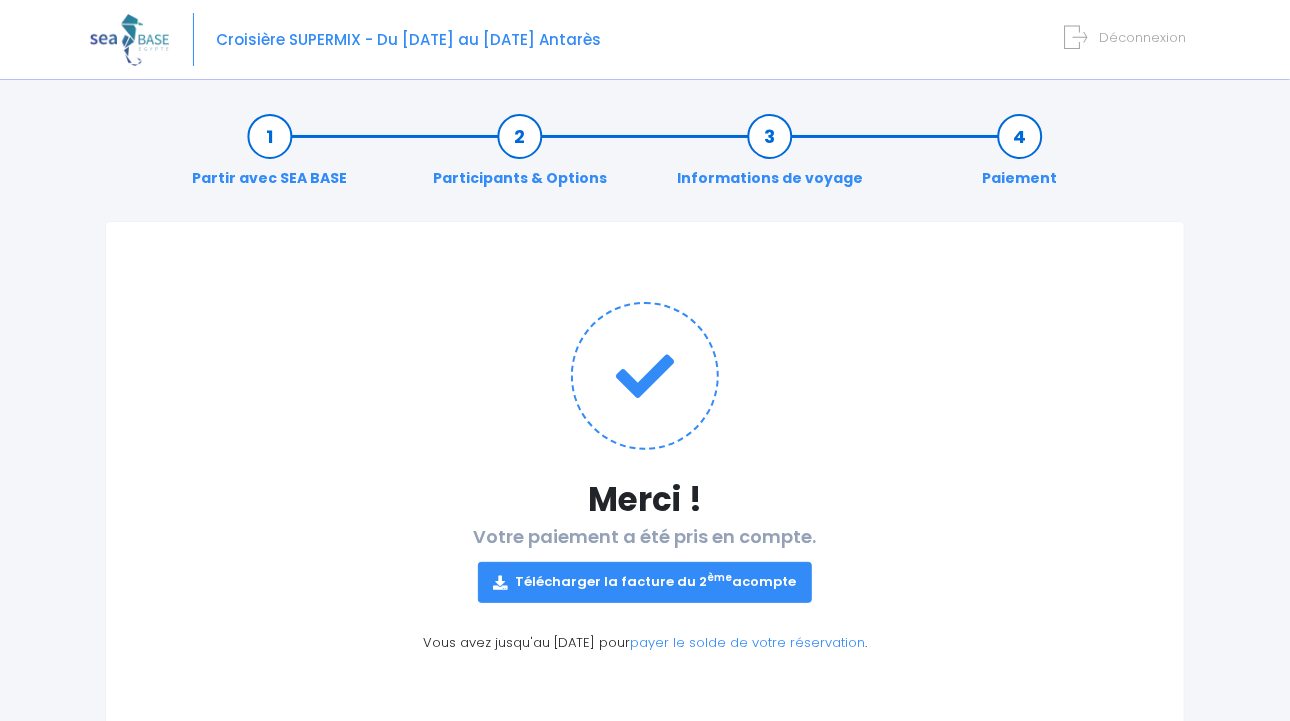 click on "Télécharger la facture du 2 ème  acompte" at bounding box center (645, 582) 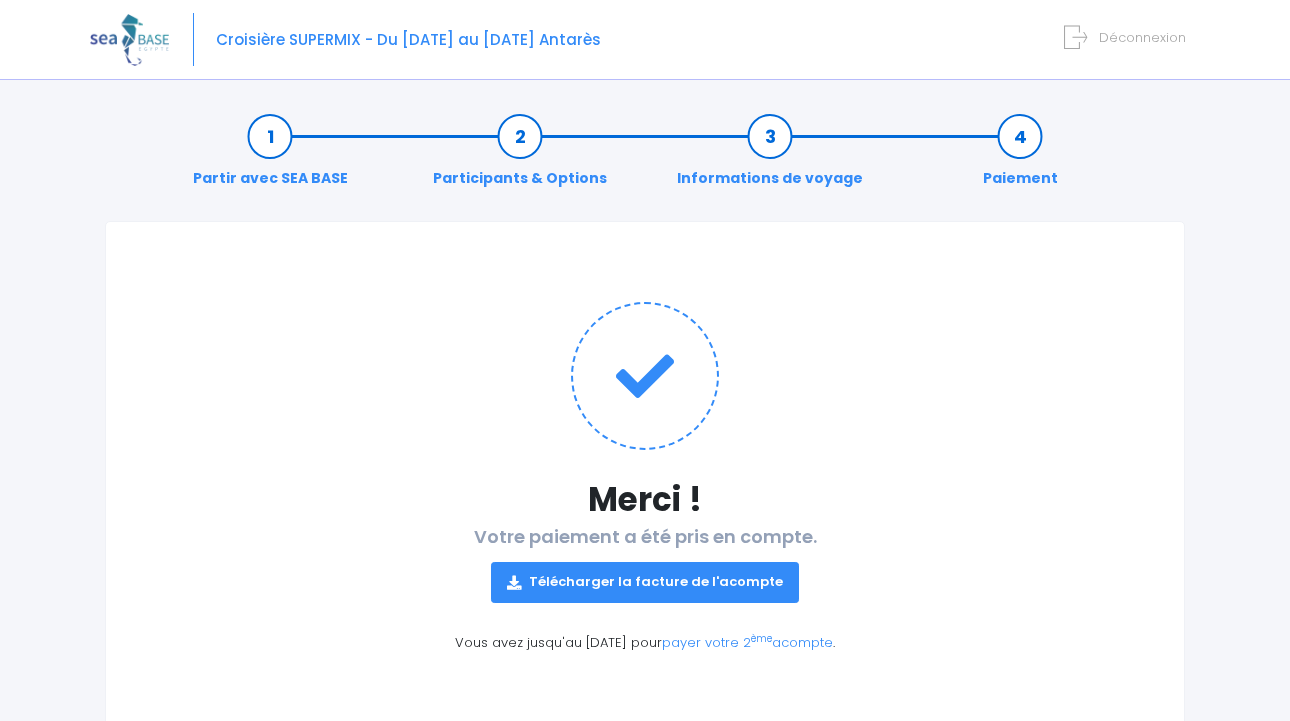 scroll, scrollTop: 0, scrollLeft: 0, axis: both 